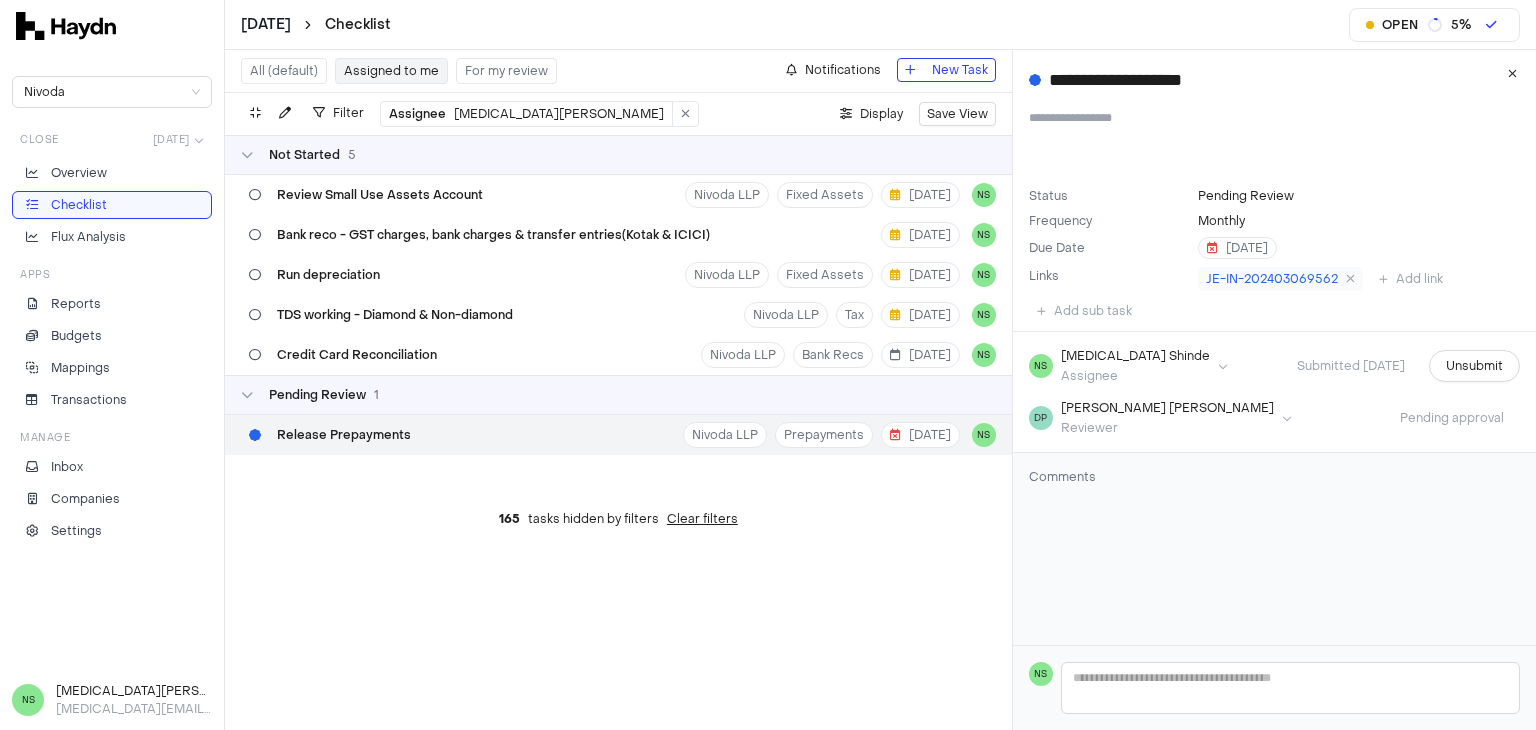 scroll, scrollTop: 0, scrollLeft: 0, axis: both 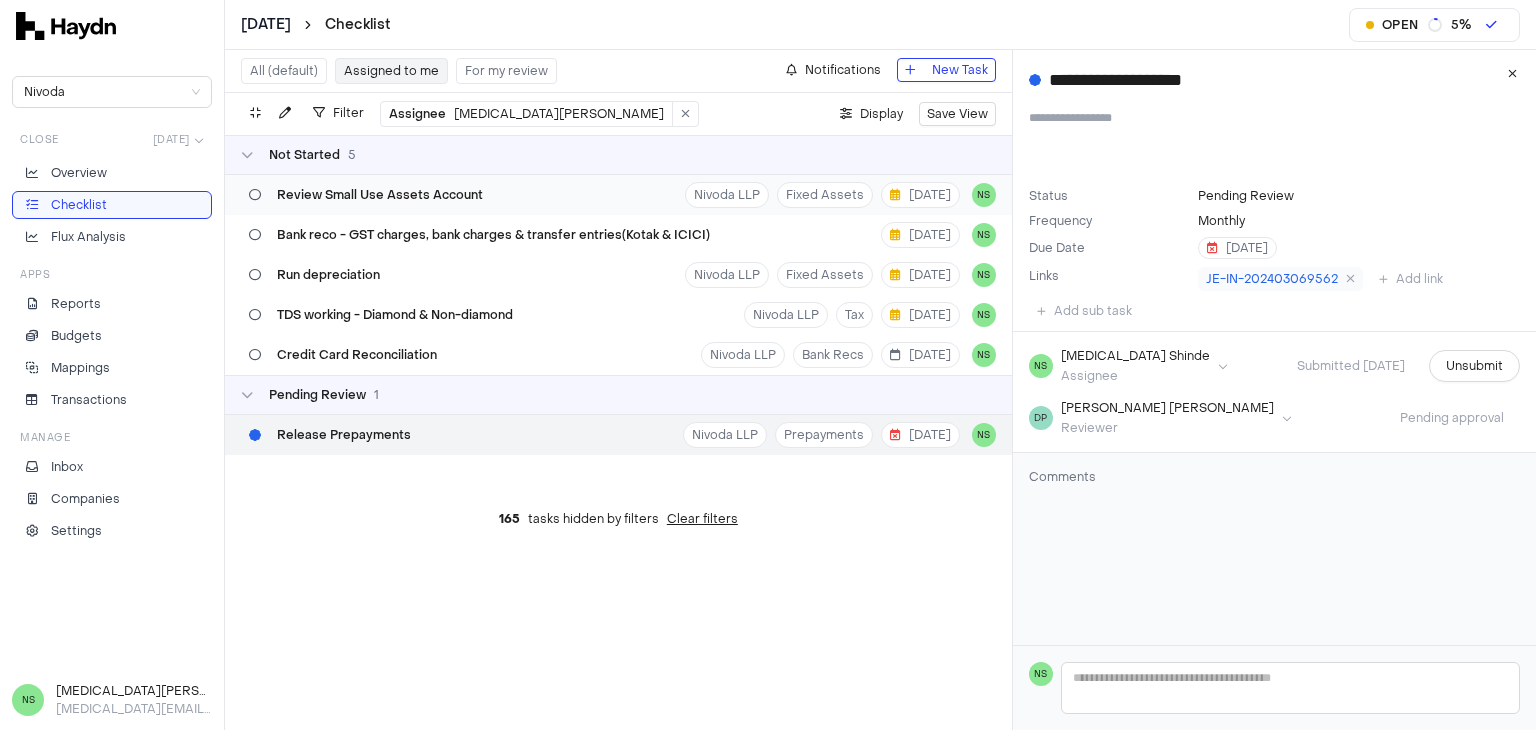click on "Review Small Use Assets Account" at bounding box center (380, 195) 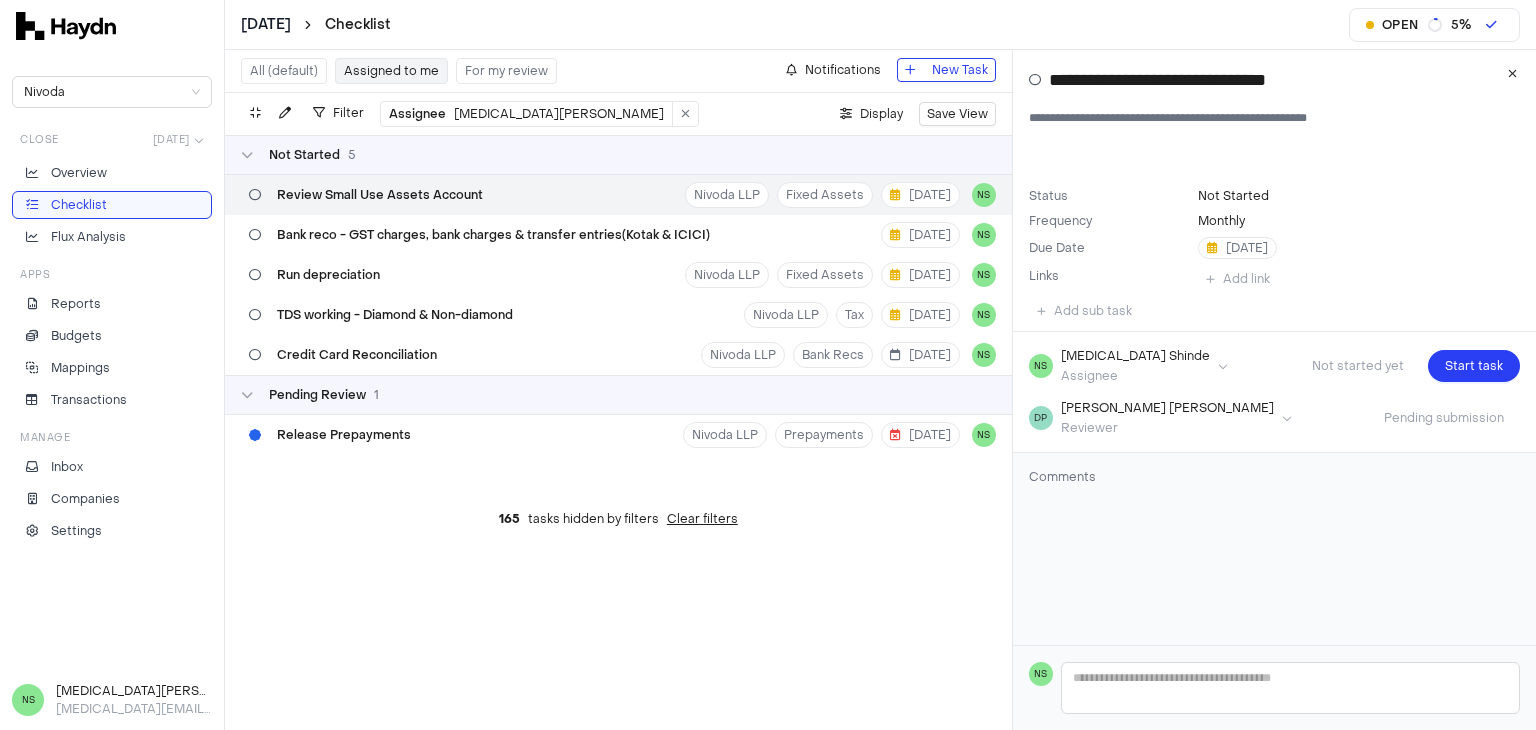 click on "**********" at bounding box center [768, 365] 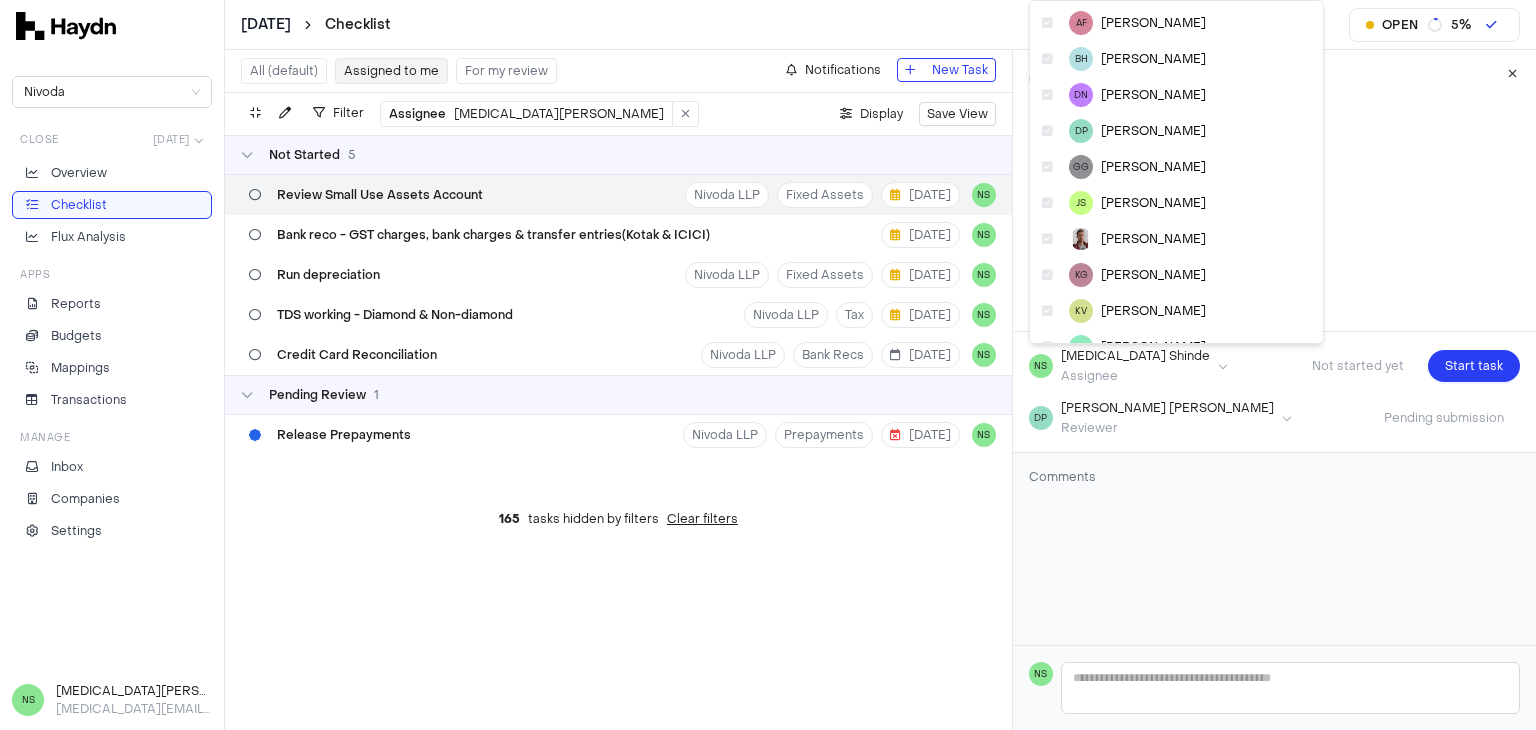 click on "**********" at bounding box center [768, 365] 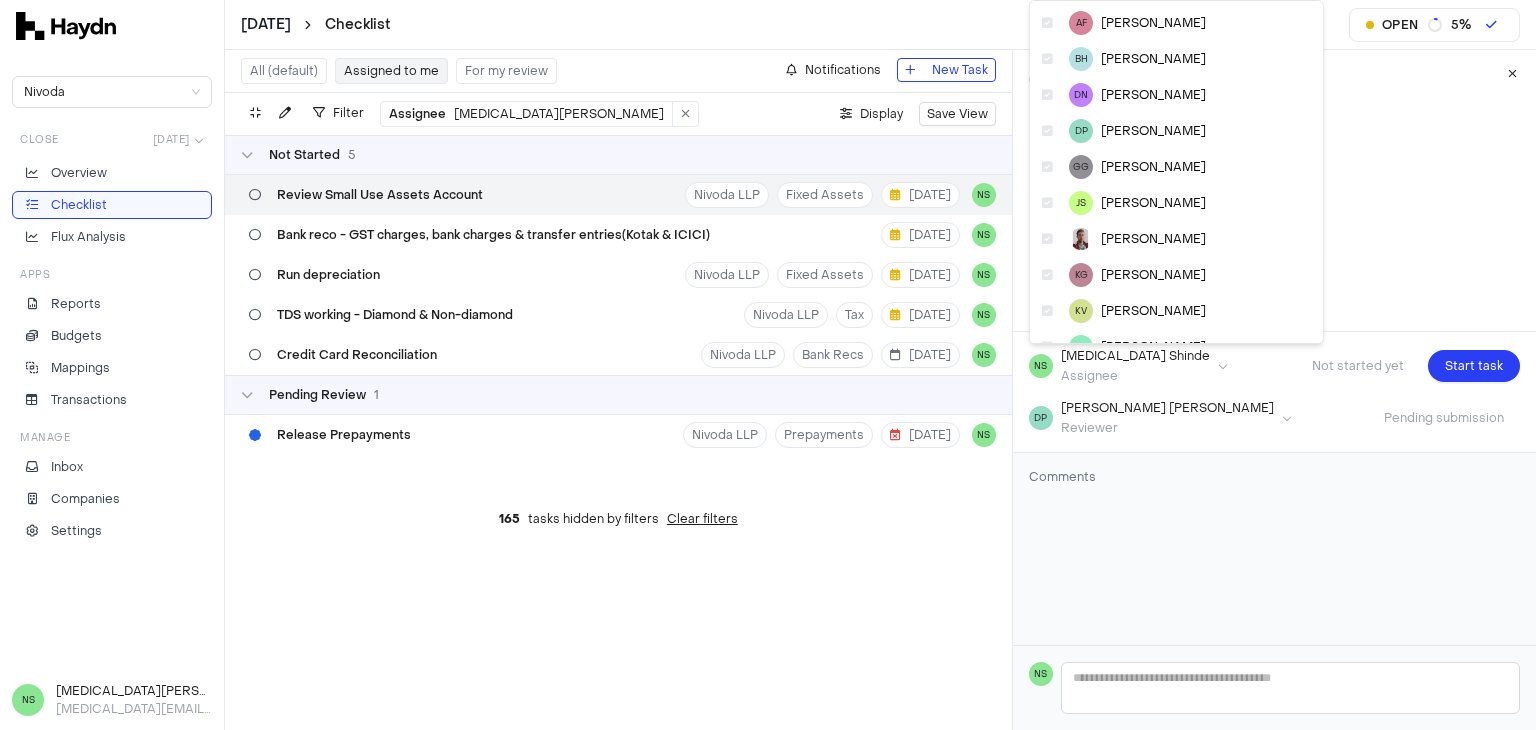 click on "**********" at bounding box center [768, 365] 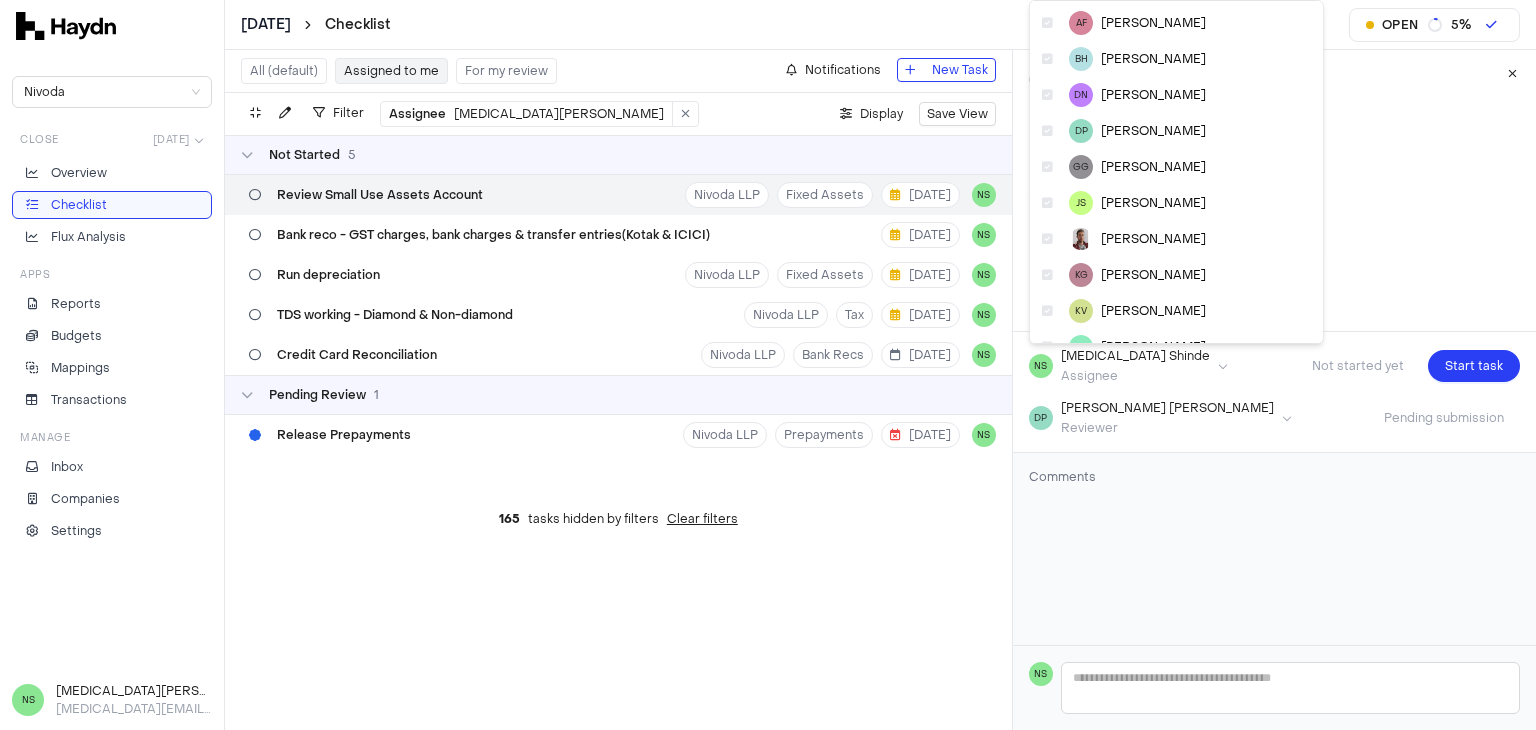 click on "**********" at bounding box center [768, 365] 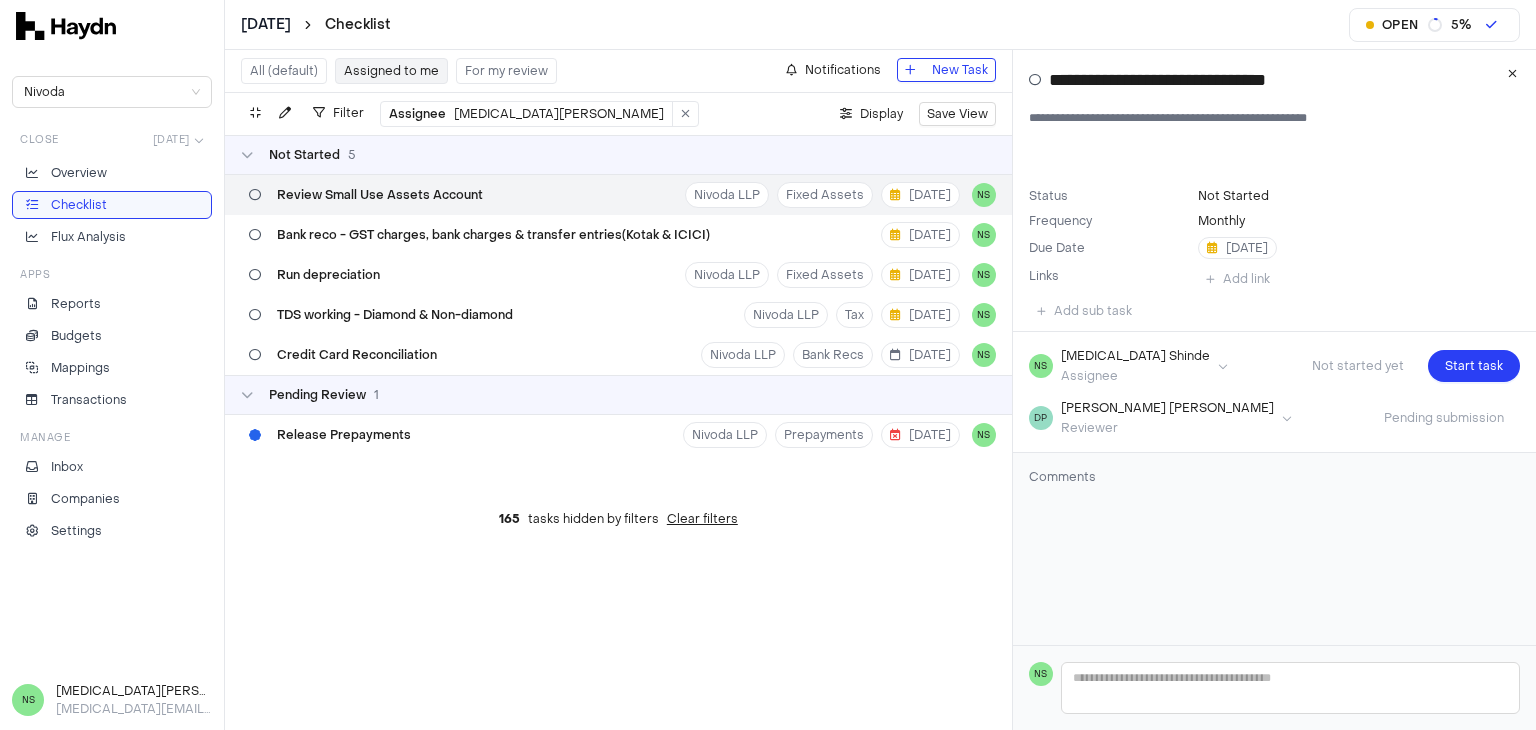 drag, startPoint x: 1053, startPoint y: 84, endPoint x: 1353, endPoint y: 79, distance: 300.04166 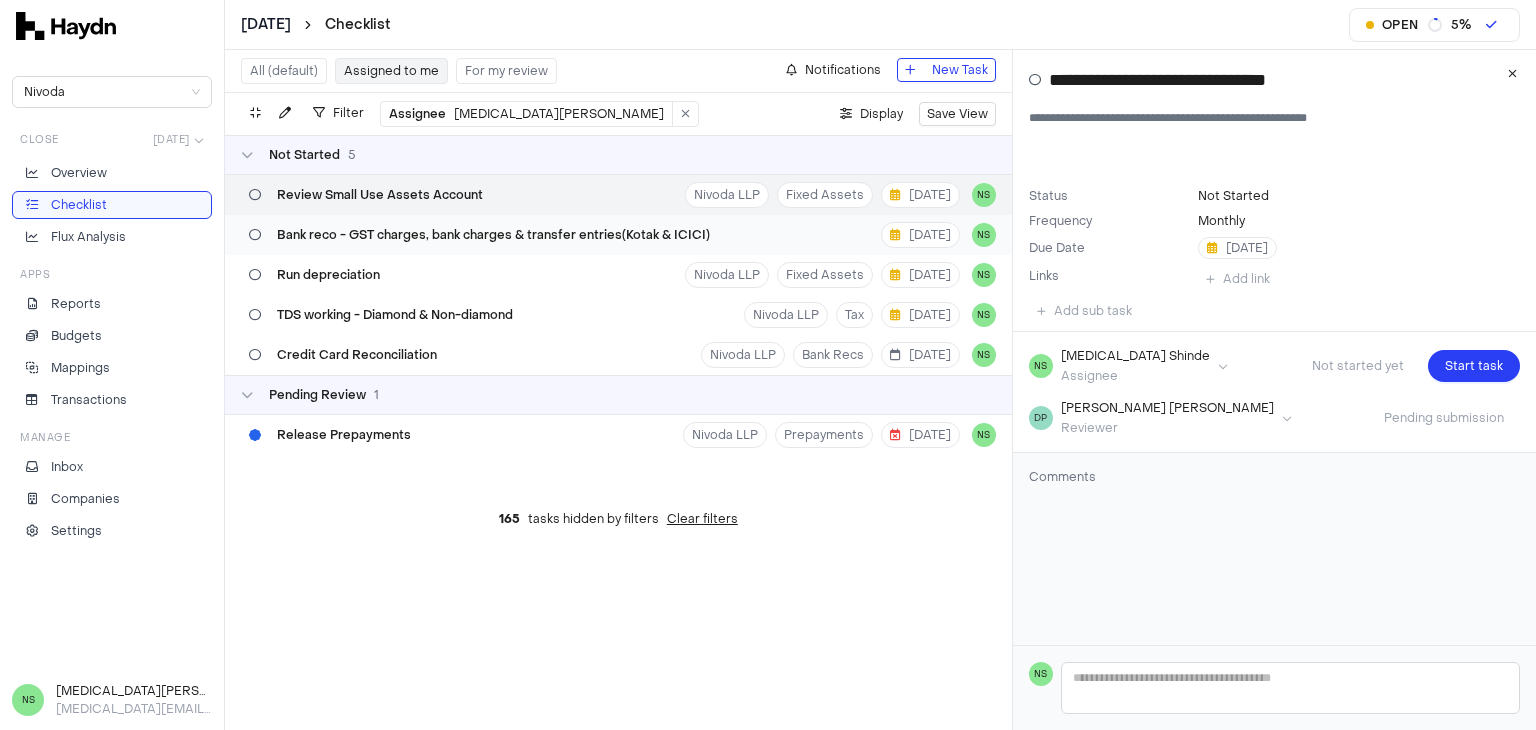 click on "Bank reco - GST charges, bank charges & transfer entries(Kotak & ICICI)" at bounding box center [479, 235] 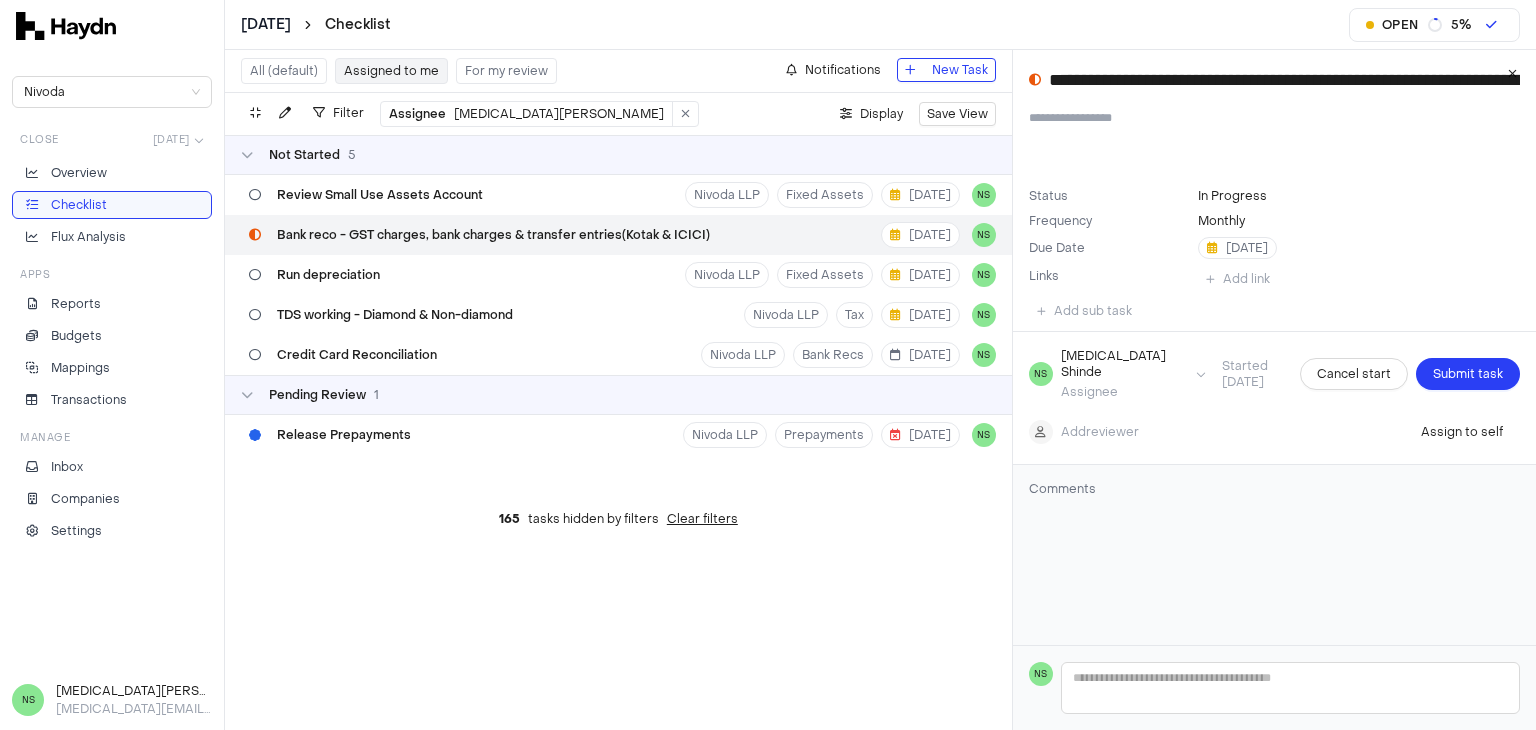 type 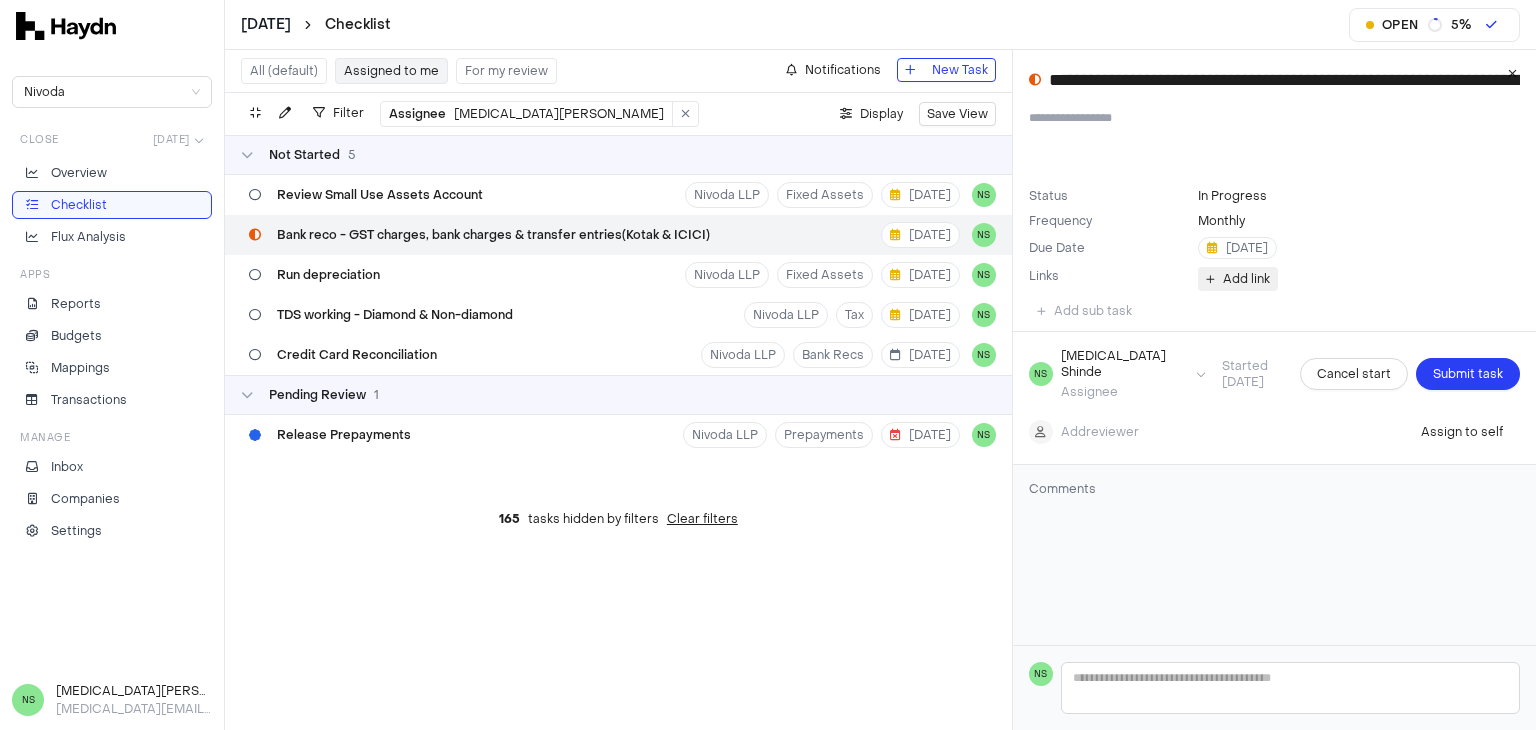 click on "Add link" at bounding box center [1246, 279] 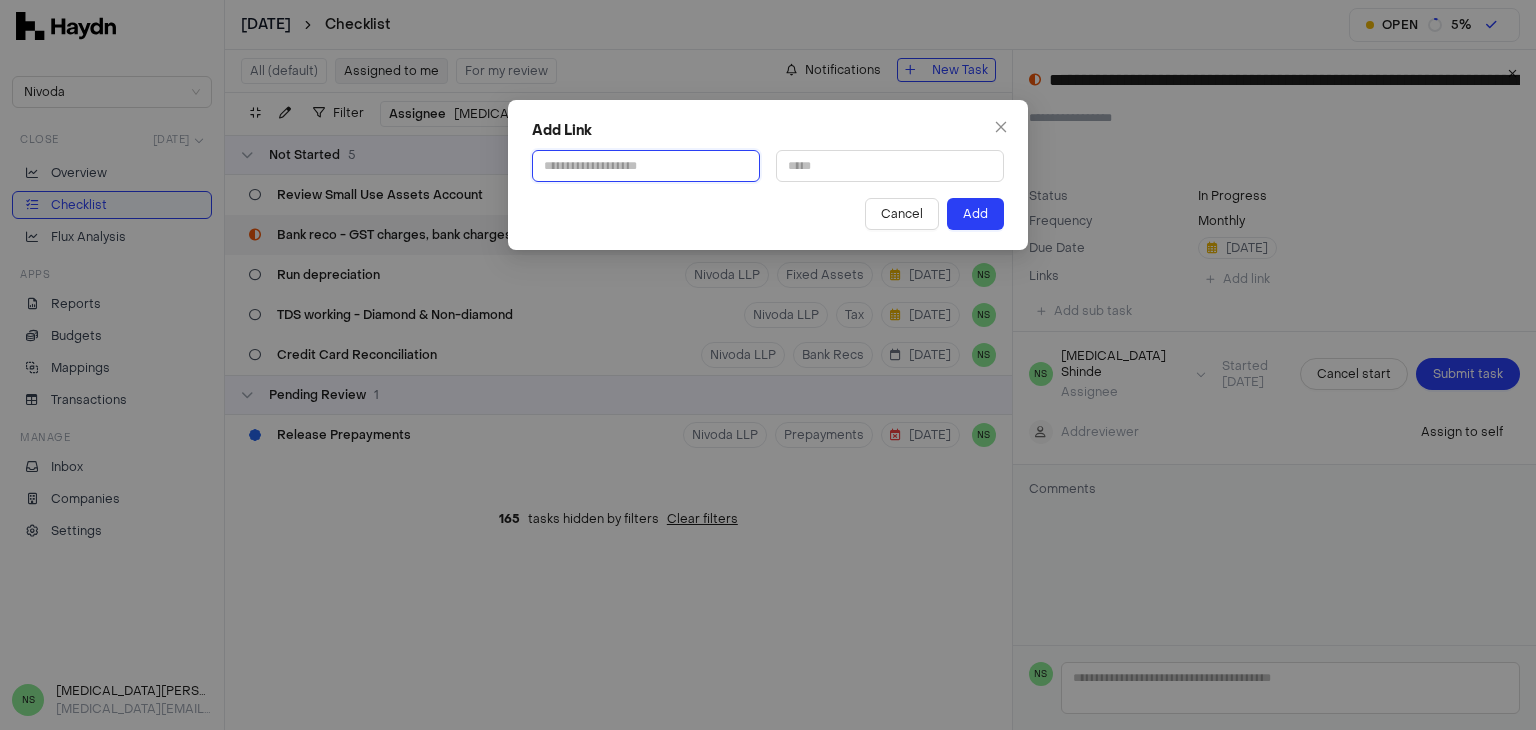 click at bounding box center (646, 166) 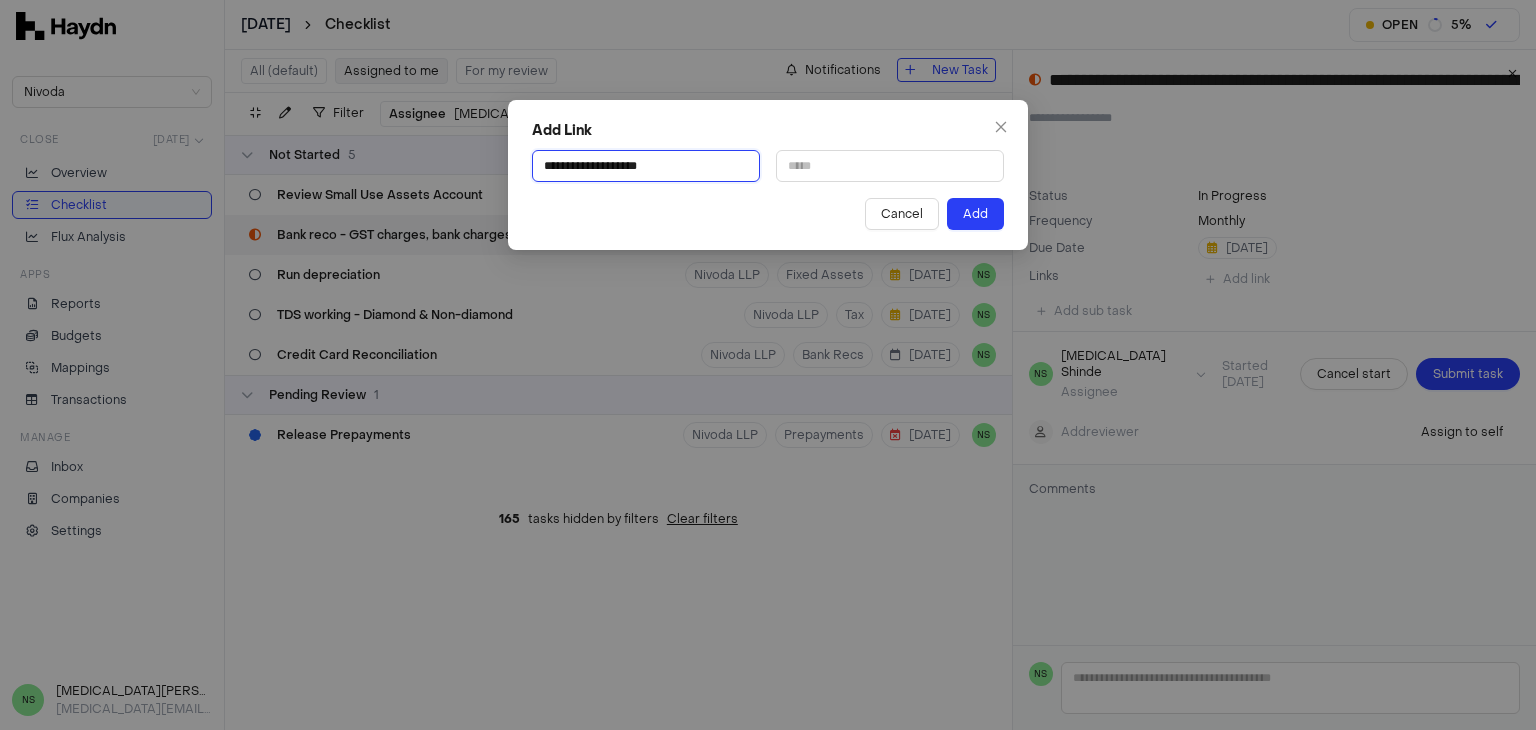 click on "**********" at bounding box center (646, 166) 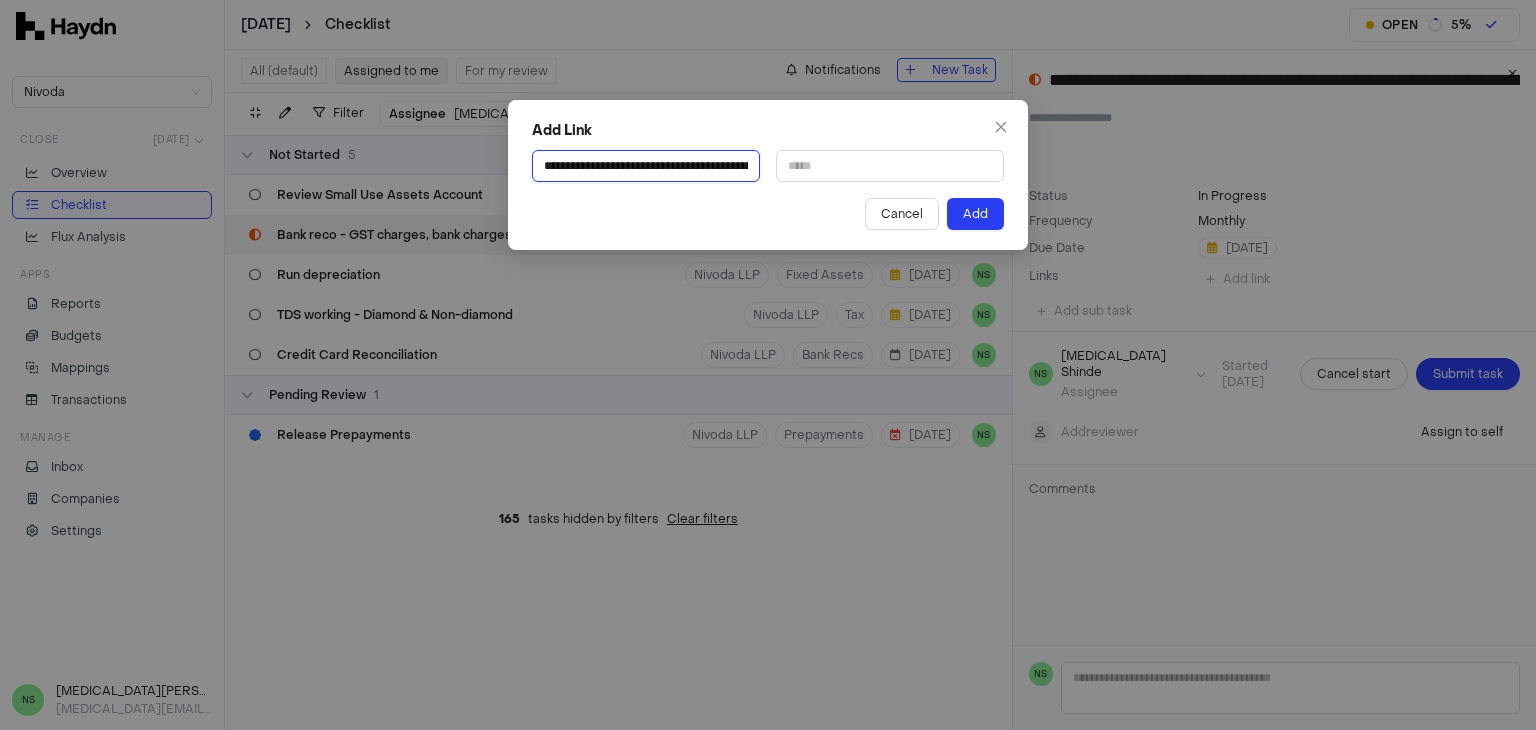 scroll, scrollTop: 0, scrollLeft: 303, axis: horizontal 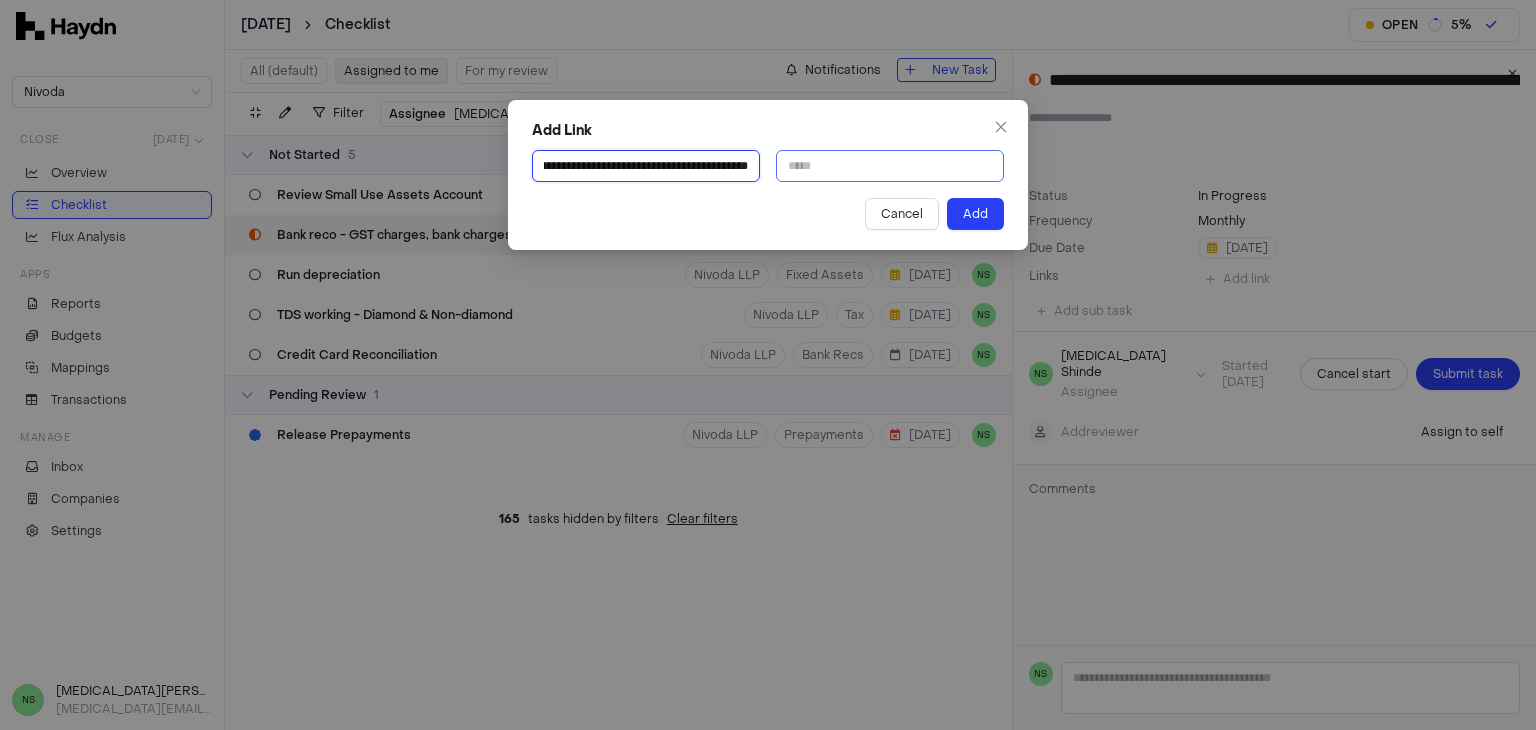 type on "**********" 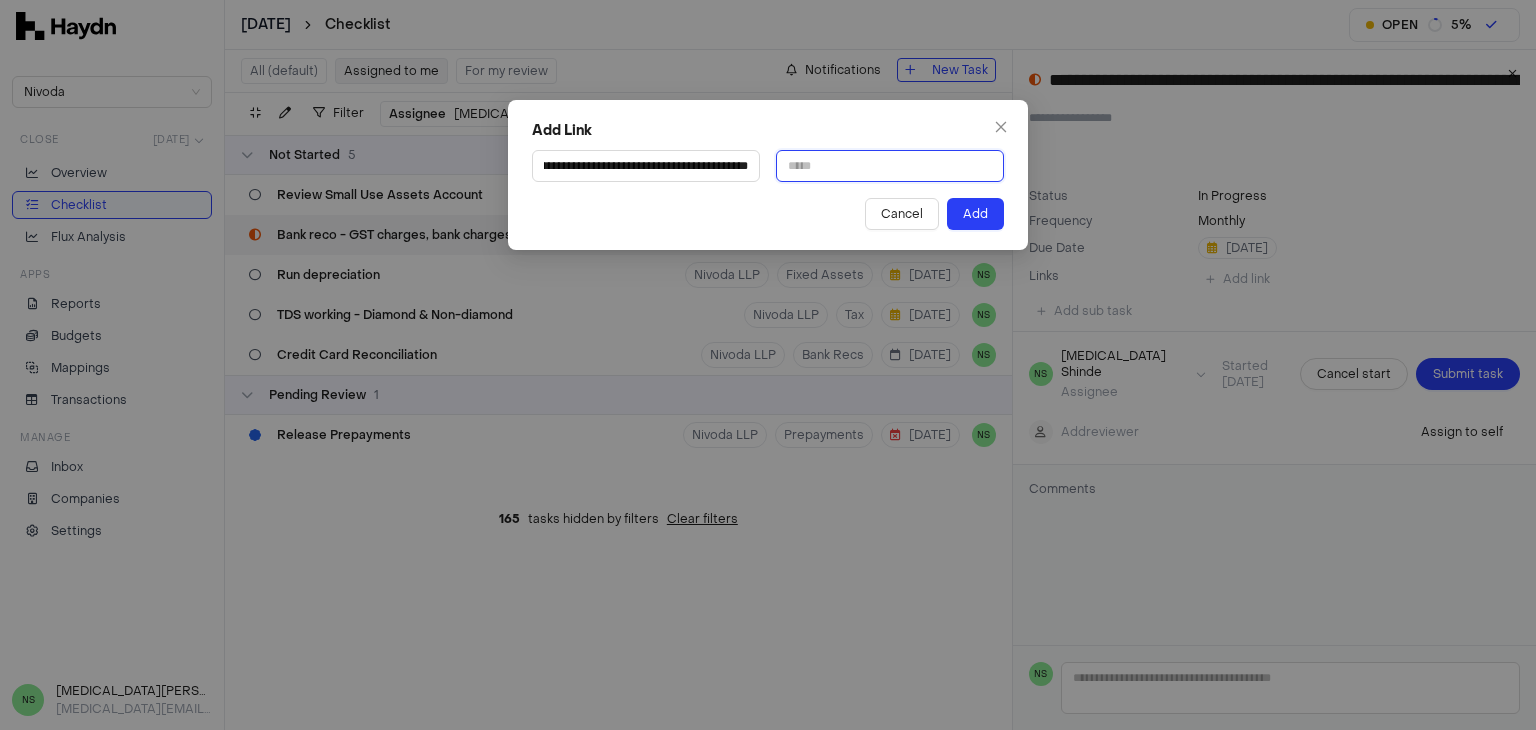 scroll, scrollTop: 0, scrollLeft: 0, axis: both 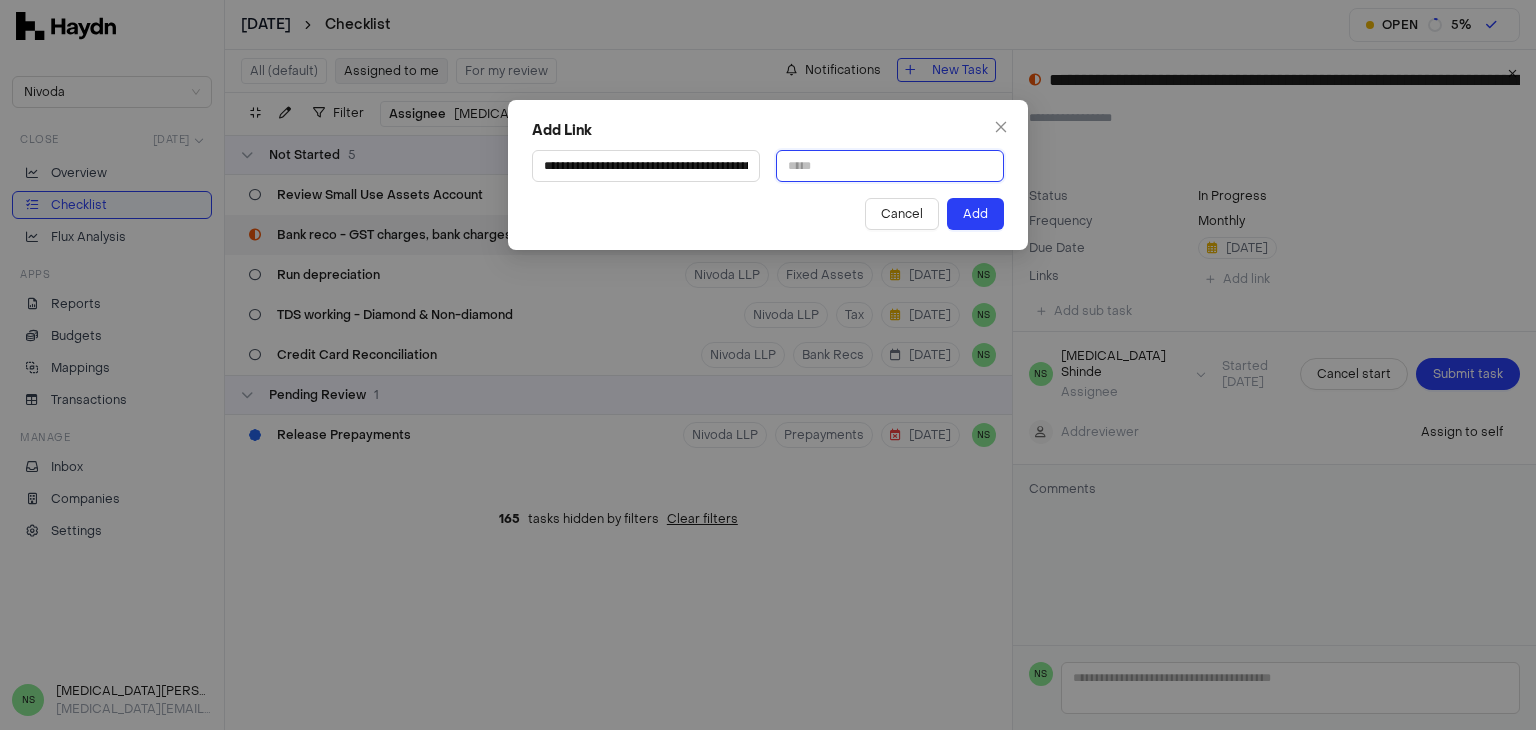 click at bounding box center [890, 166] 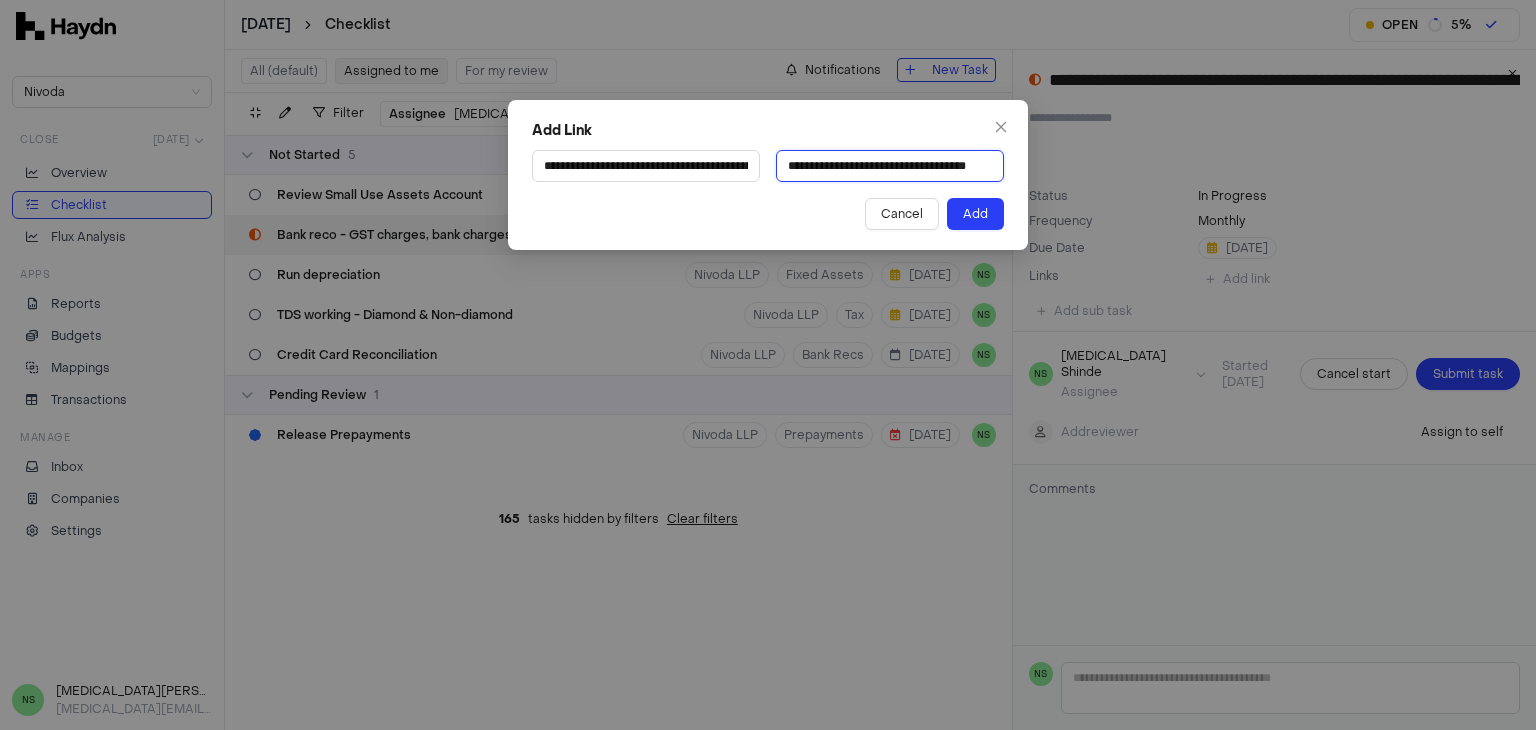 scroll, scrollTop: 0, scrollLeft: 10, axis: horizontal 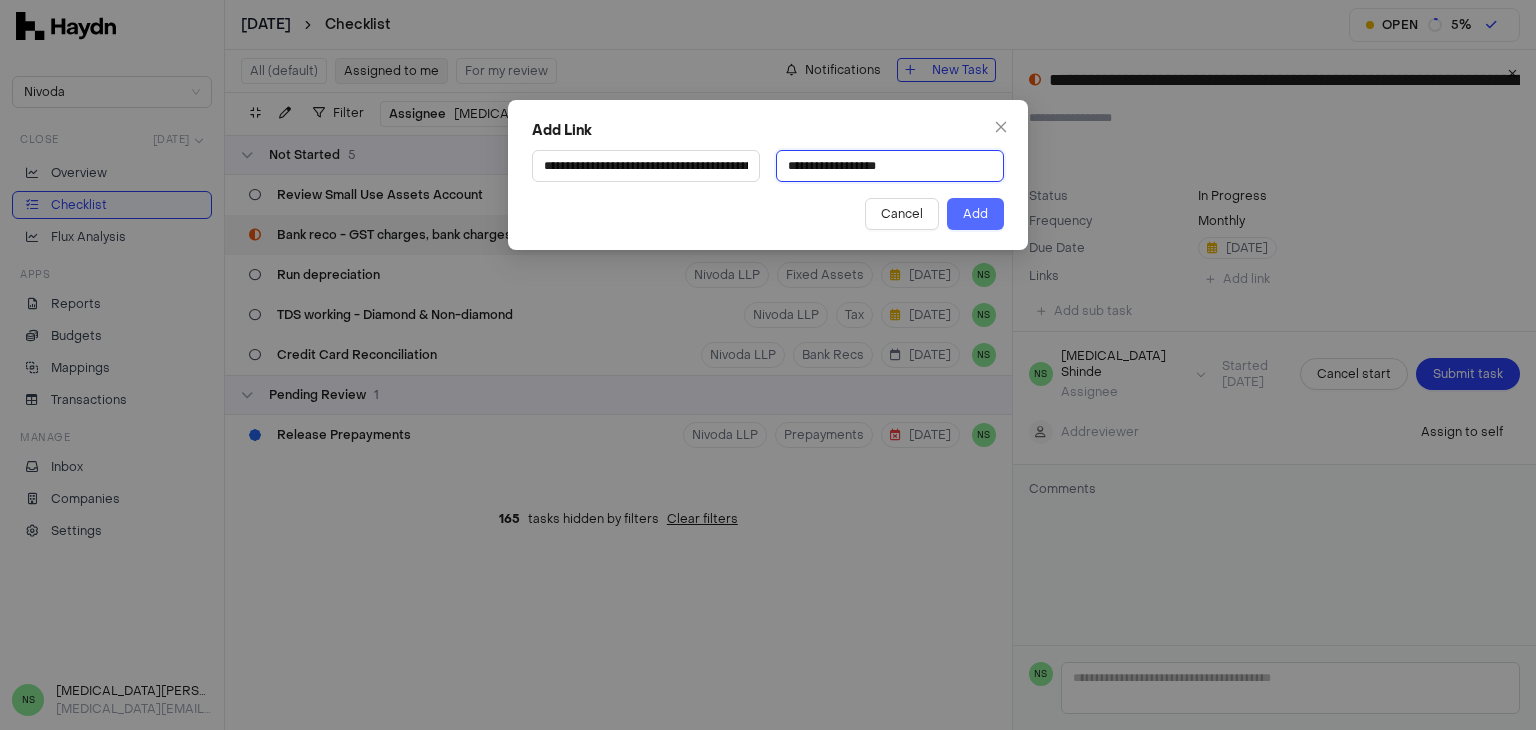 type on "**********" 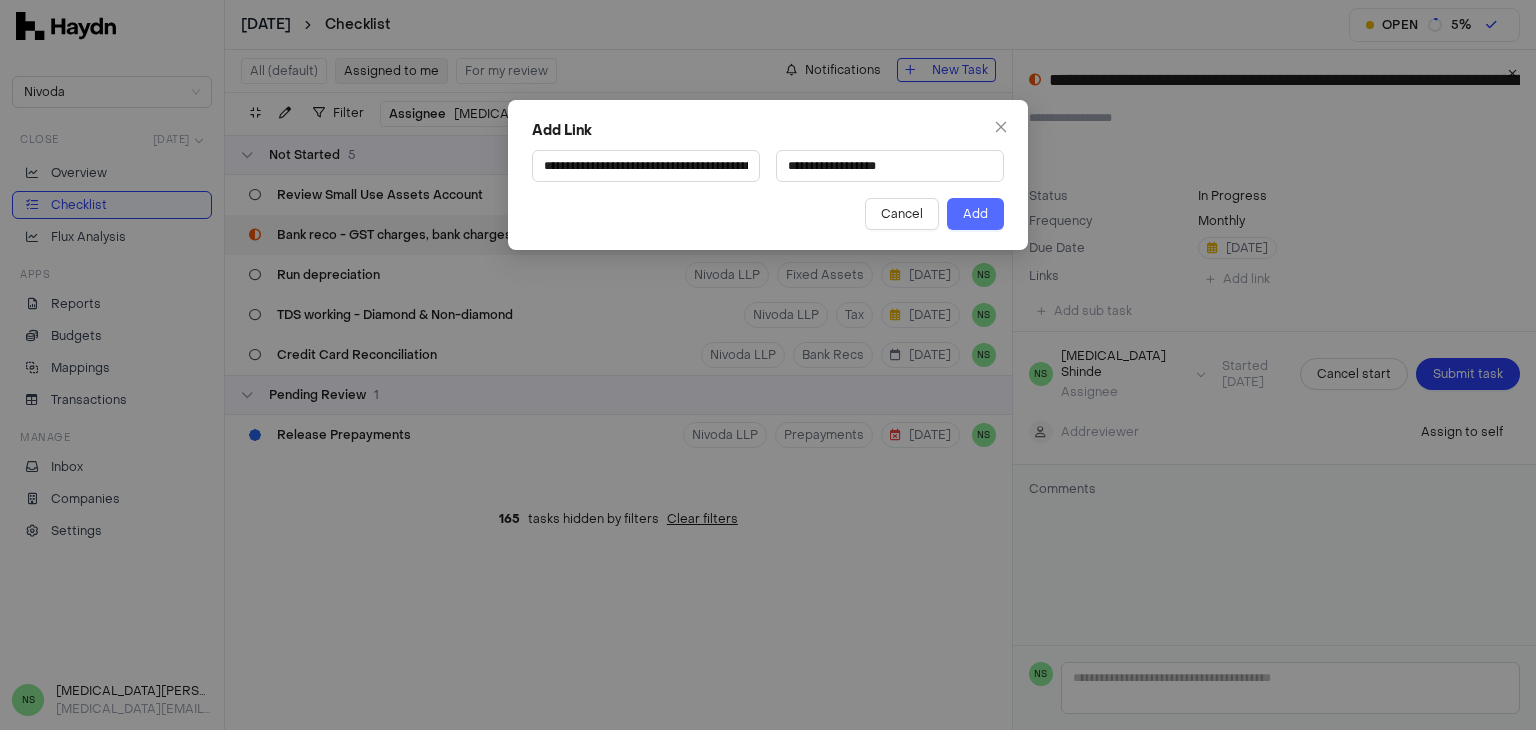click on "Add" at bounding box center (975, 214) 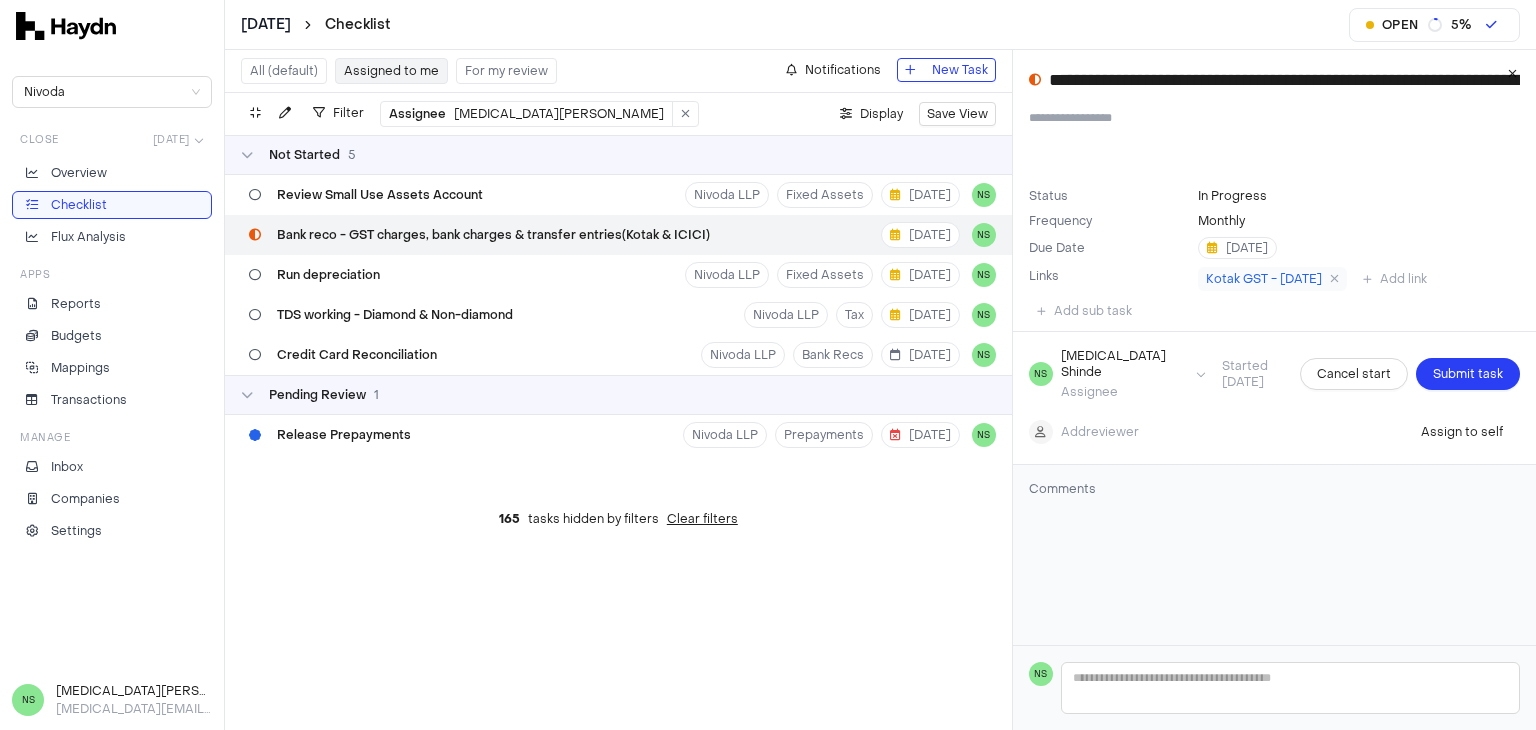 click on "Status In Progress Frequency Monthly Due Date [DATE] Links Kotak GST - [DATE] Add link" at bounding box center [1274, 239] 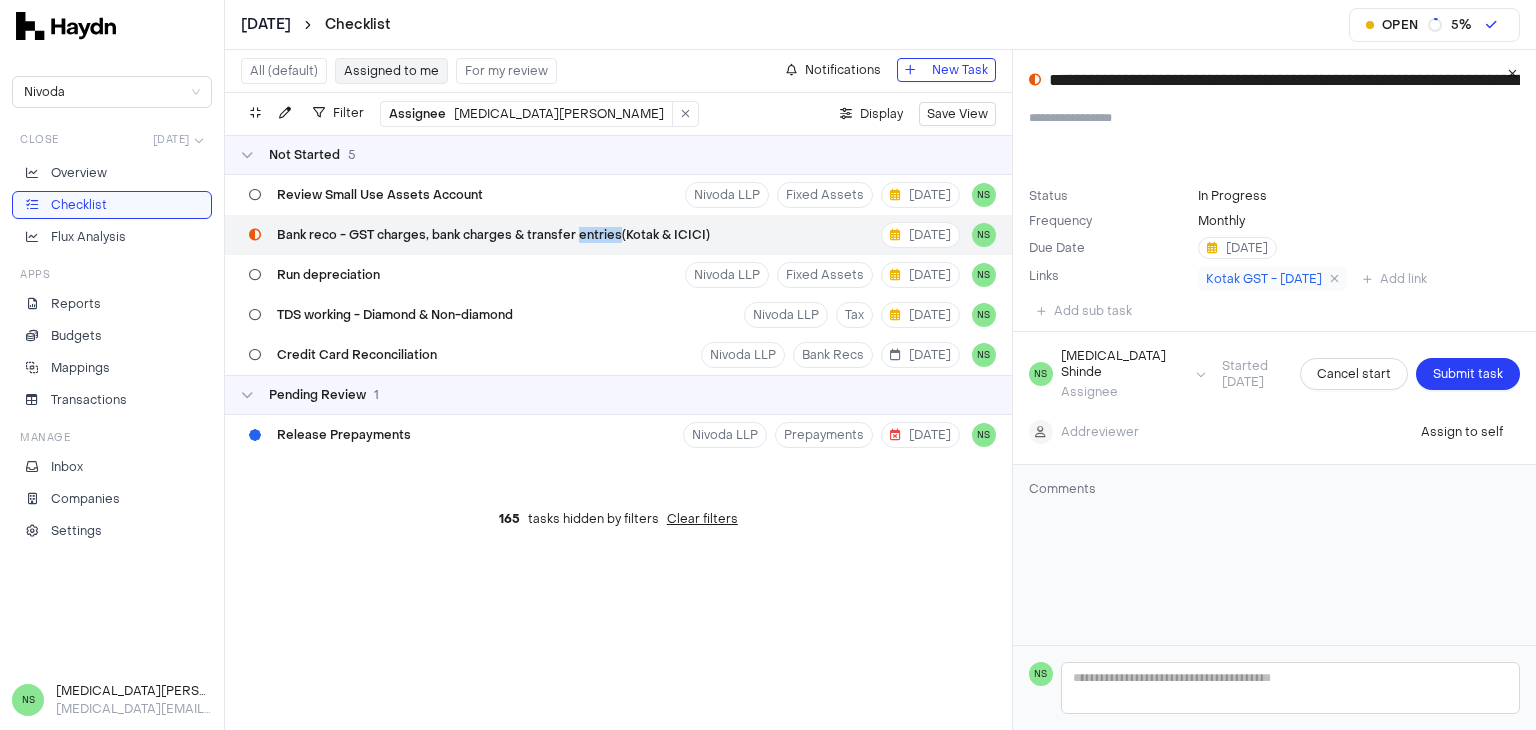 click on "Bank reco - GST charges, bank charges & transfer entries(Kotak & ICICI)" at bounding box center [493, 235] 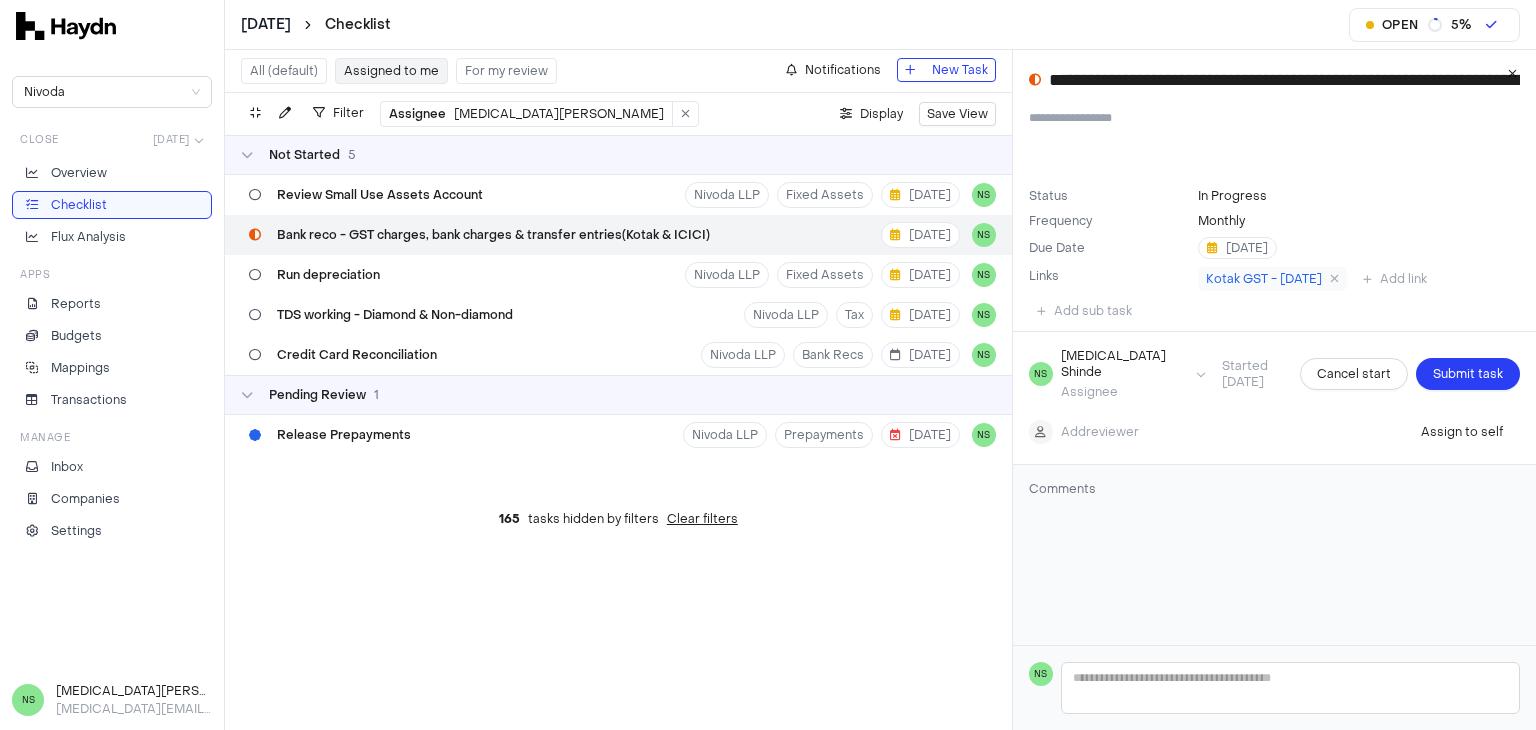 click at bounding box center (1274, 142) 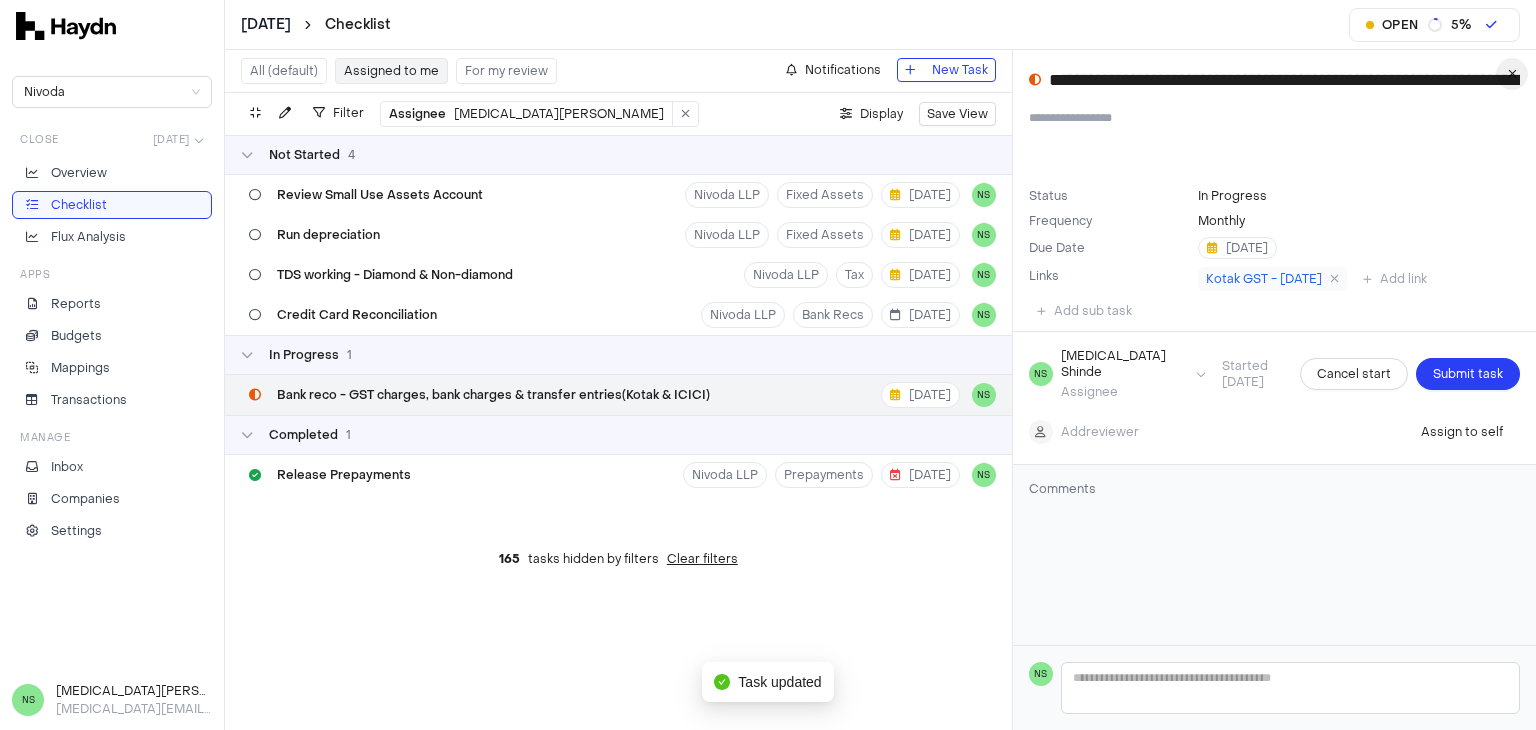 click at bounding box center (1512, 74) 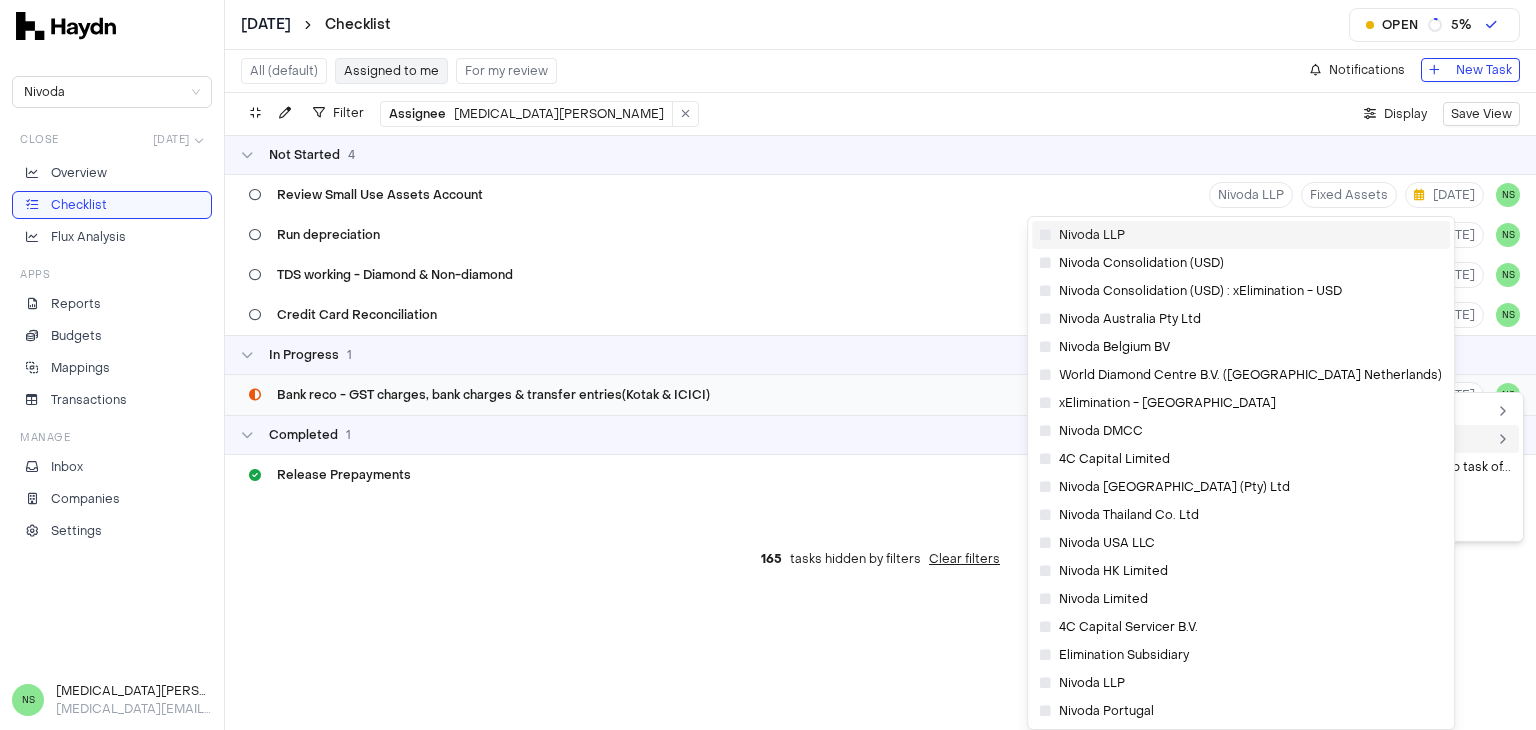 click on "Nivoda LLP" at bounding box center [1241, 235] 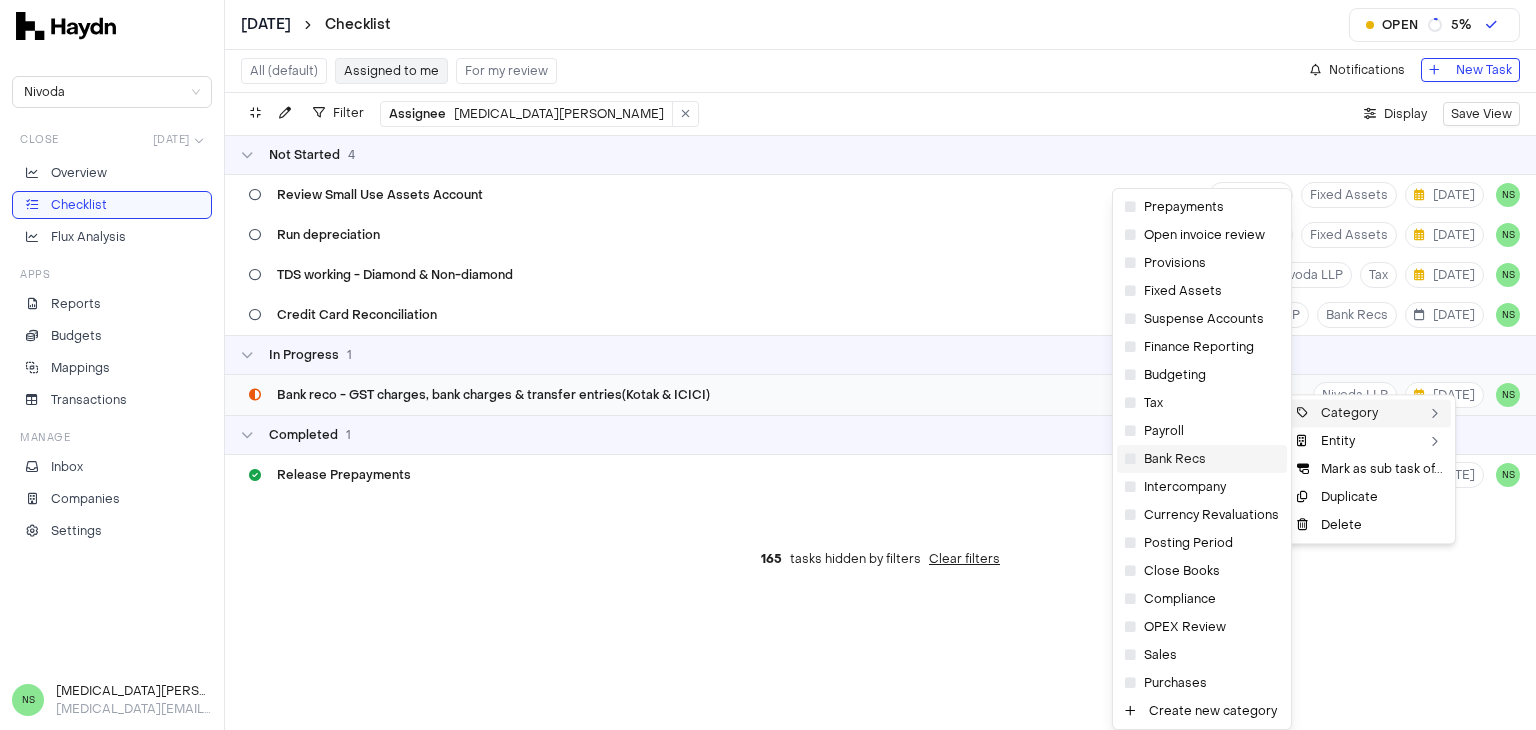 click on "Bank Recs" at bounding box center (1202, 459) 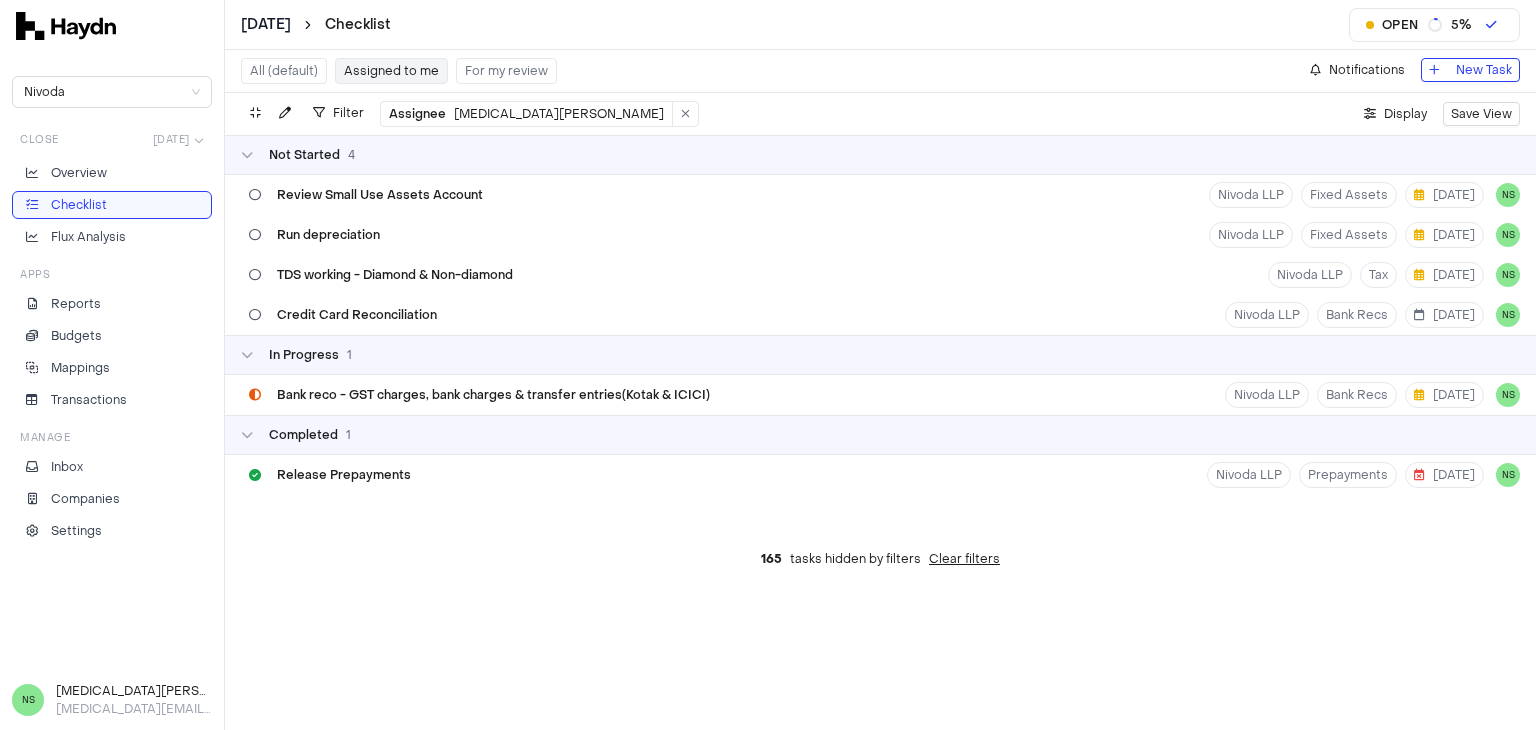 click on "Nivoda Close [DATE] Overview Checklist Flux Analysis Apps Reports Budgets Mappings Transactions Manage Inbox Companies Settings" at bounding box center (112, 361) 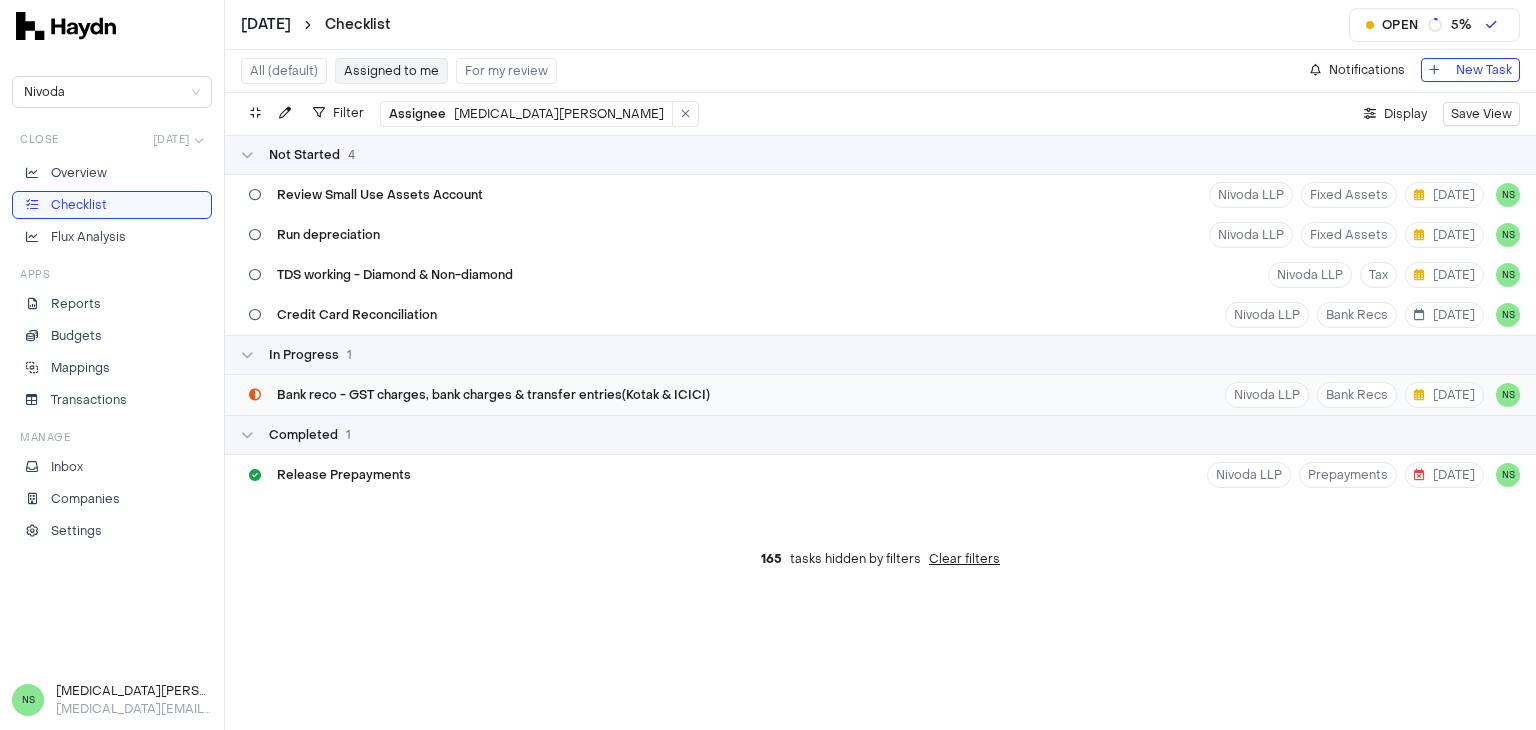 click on "Bank reco - GST charges, bank charges & transfer entries(Kotak & ICICI)" at bounding box center (493, 395) 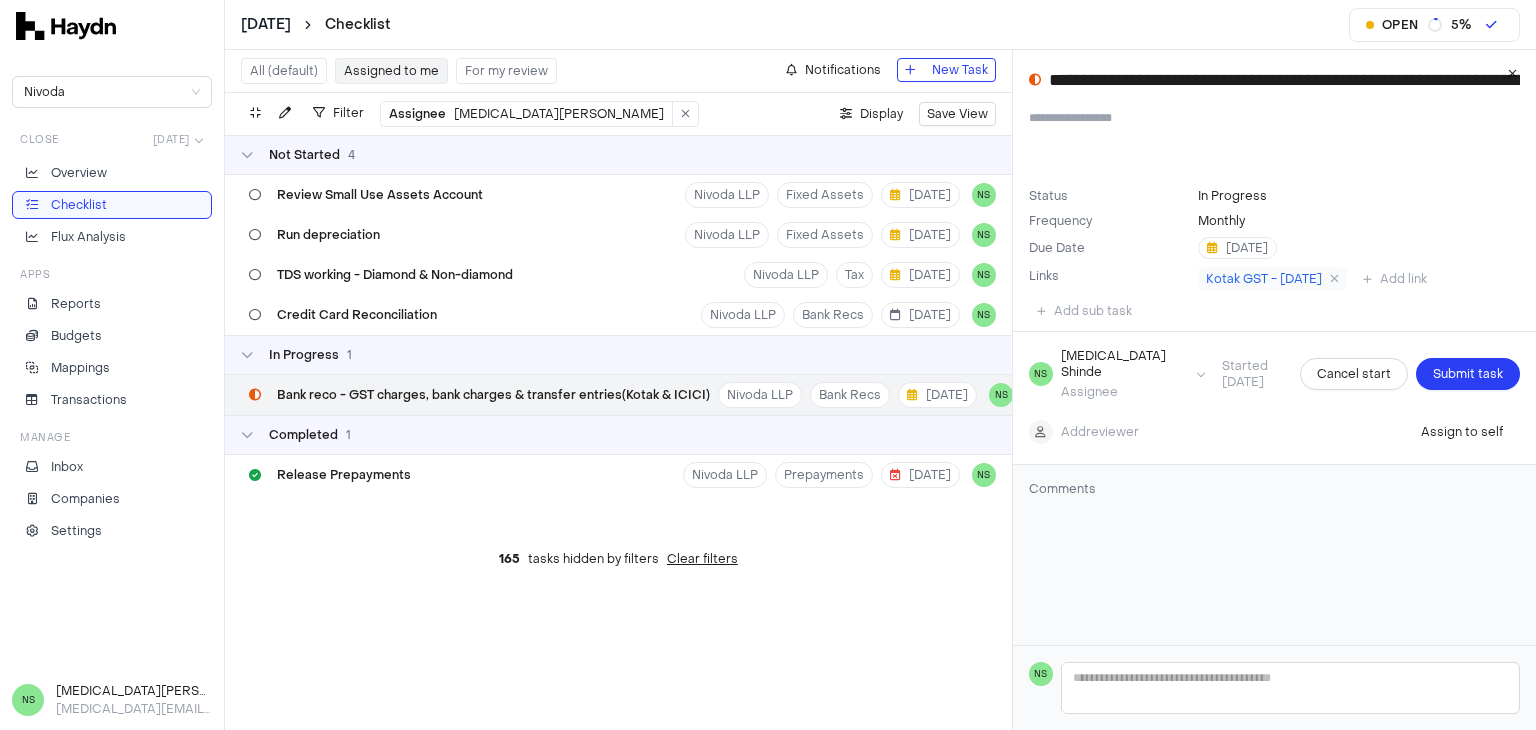 click on "Comments" at bounding box center [1274, 497] 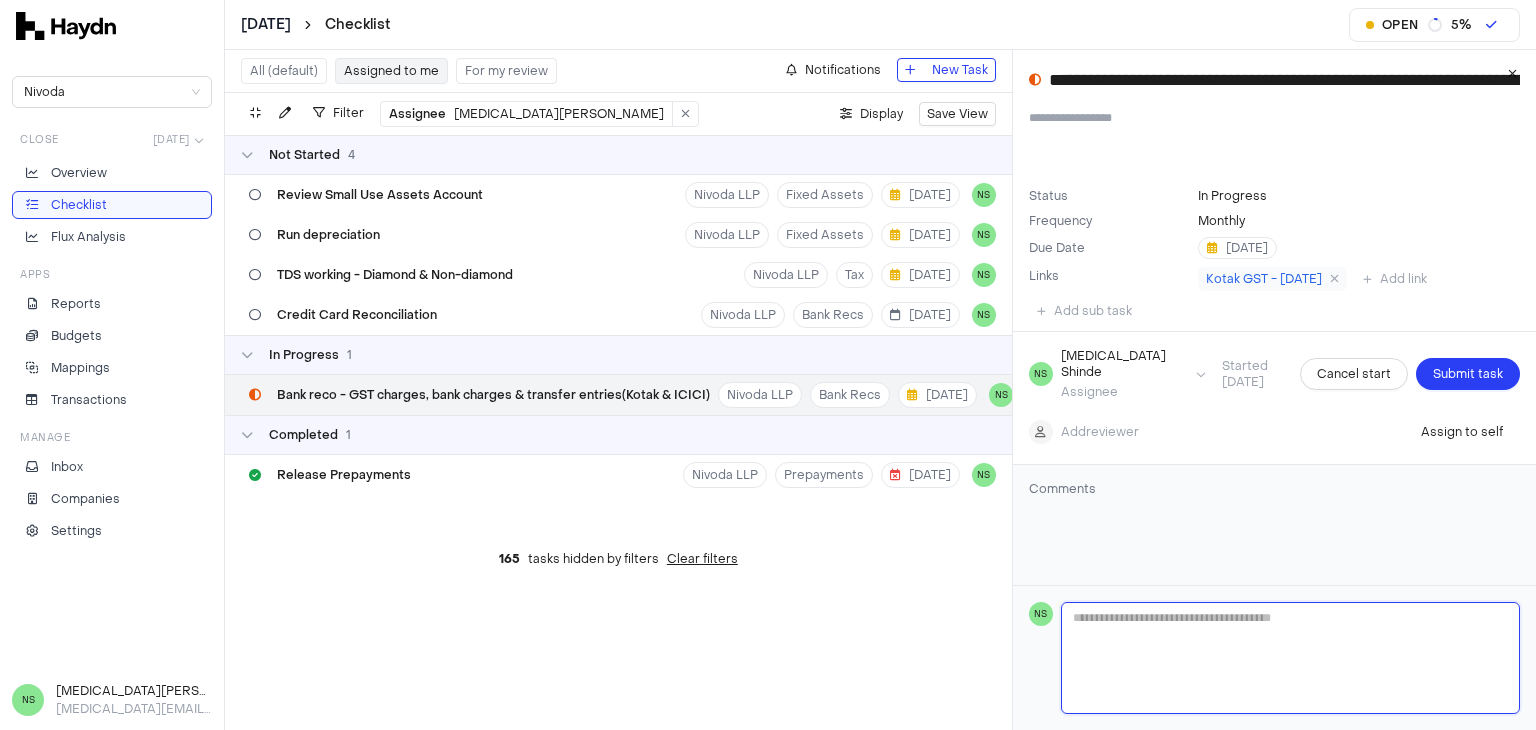 click at bounding box center [1290, 658] 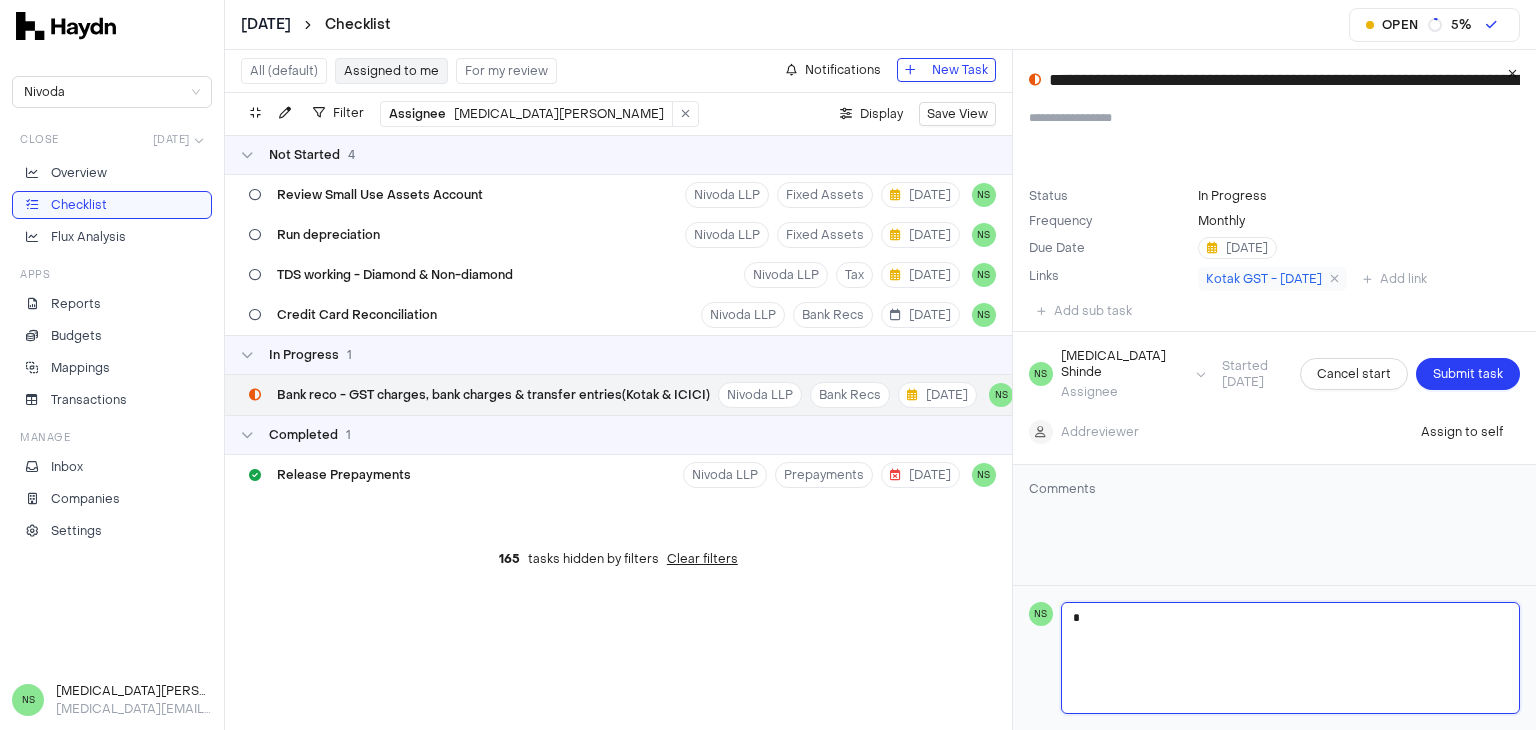 type 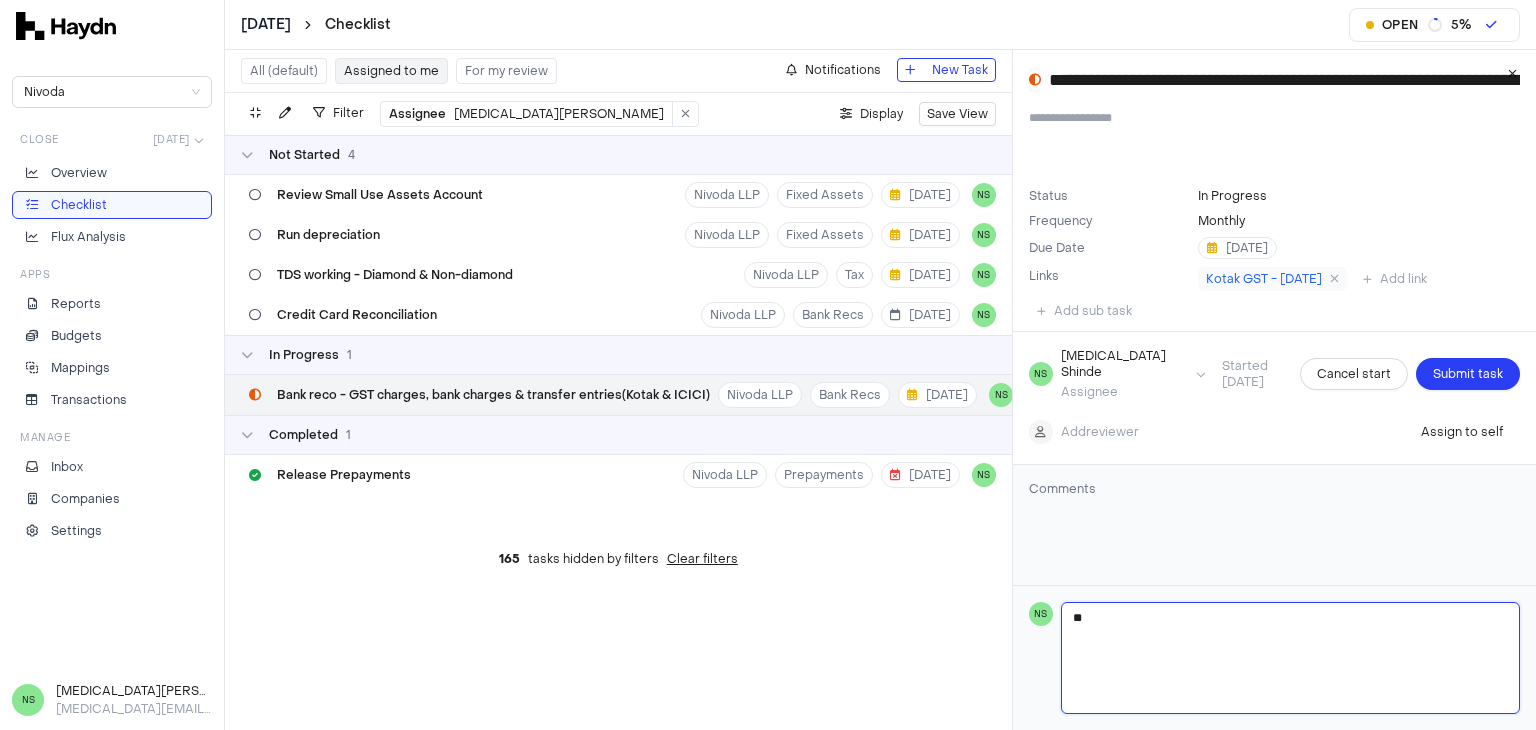 type 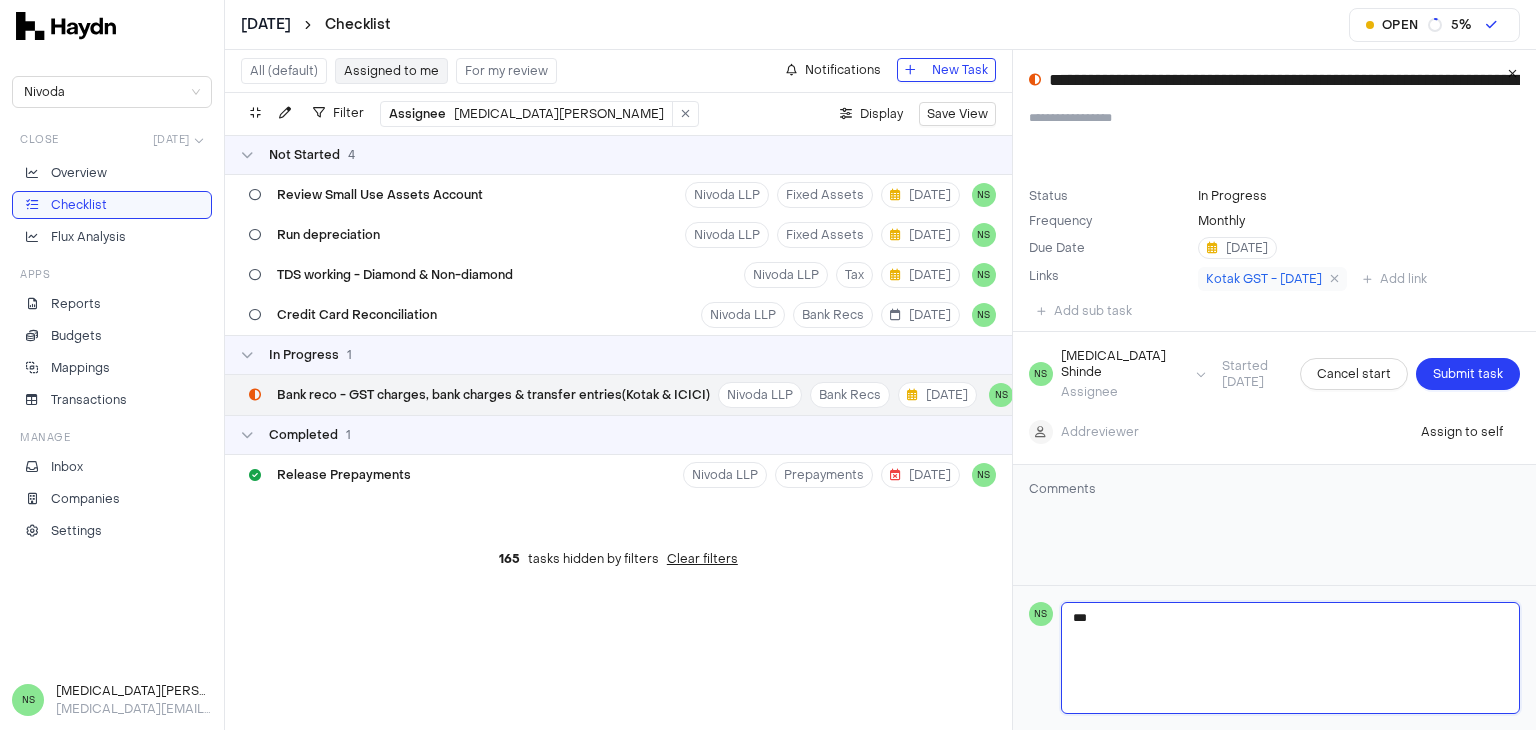 type 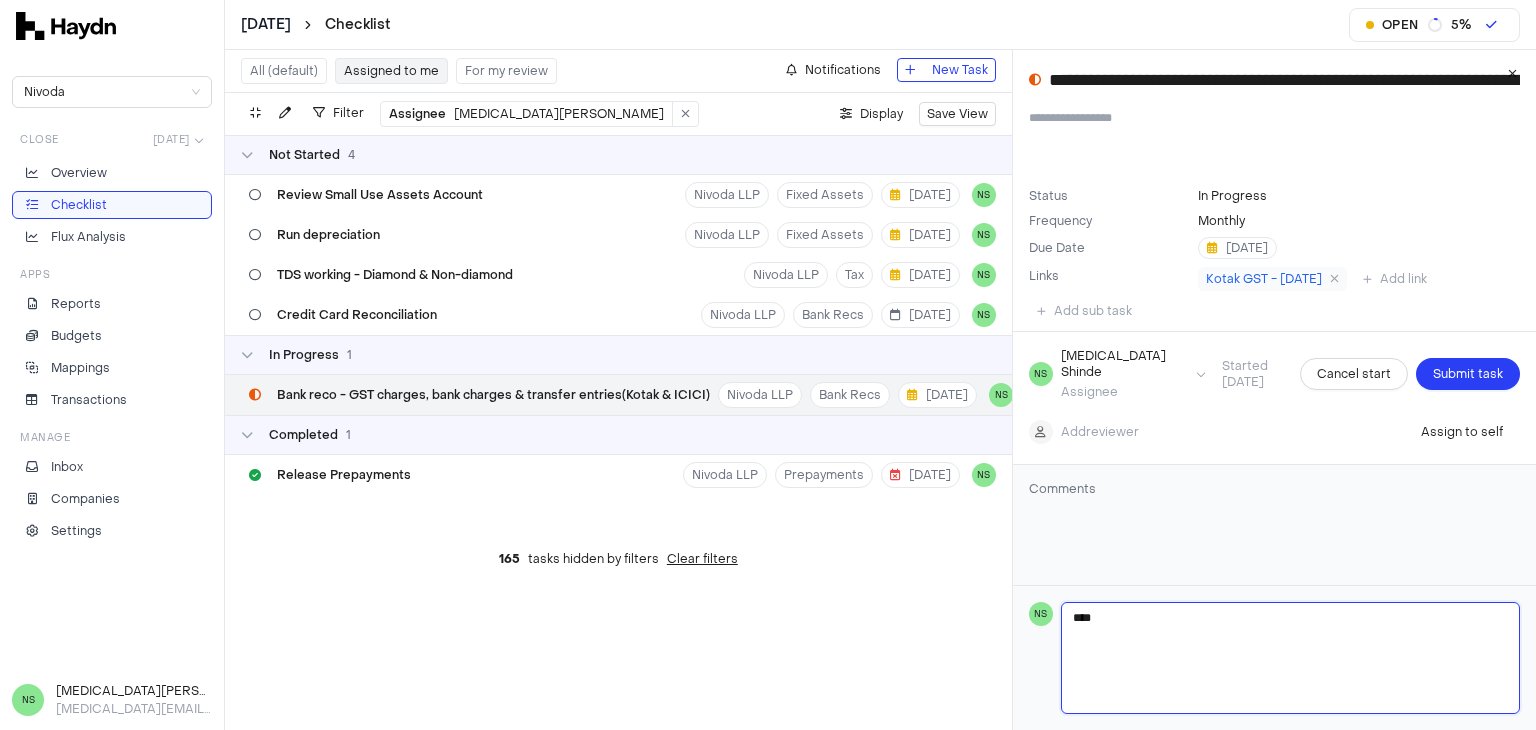 type 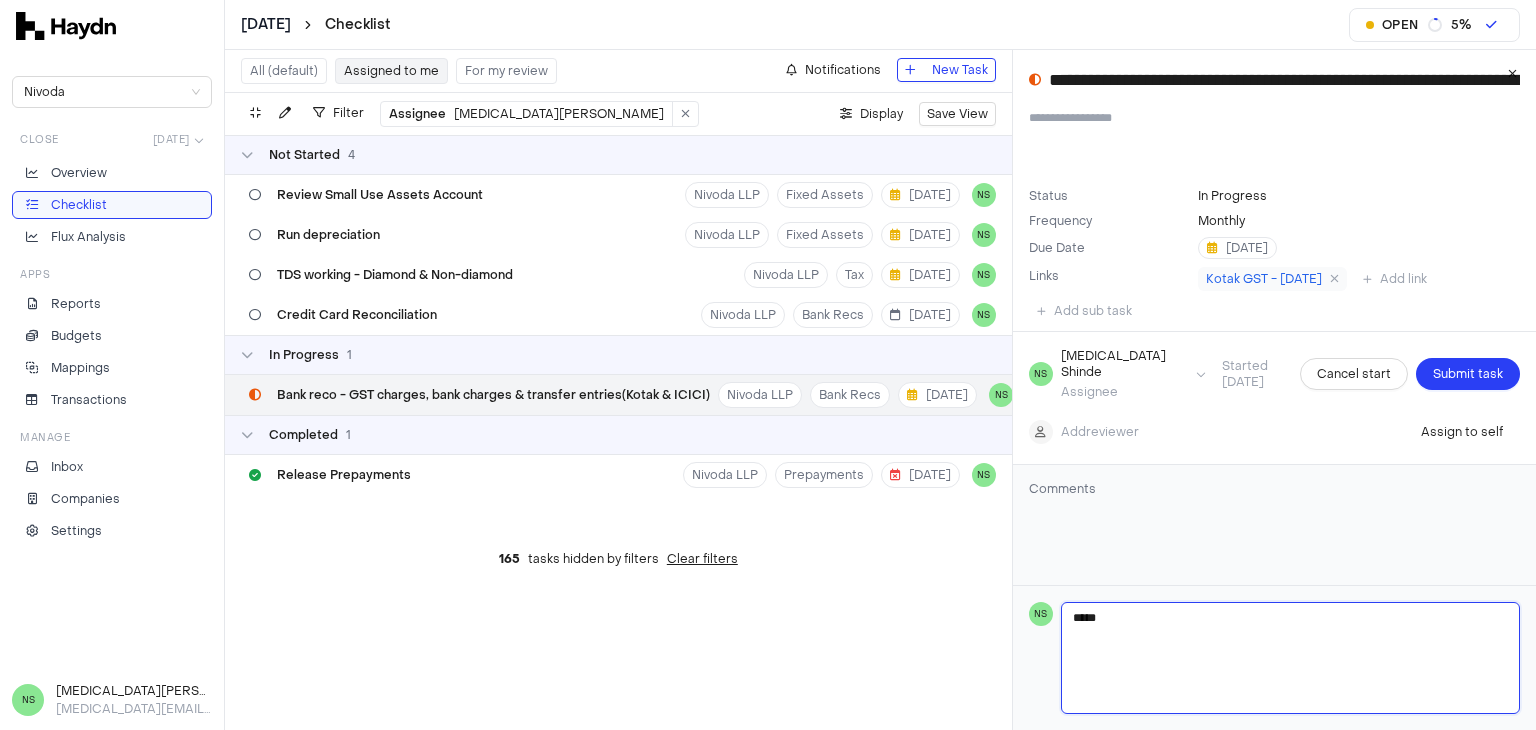 type 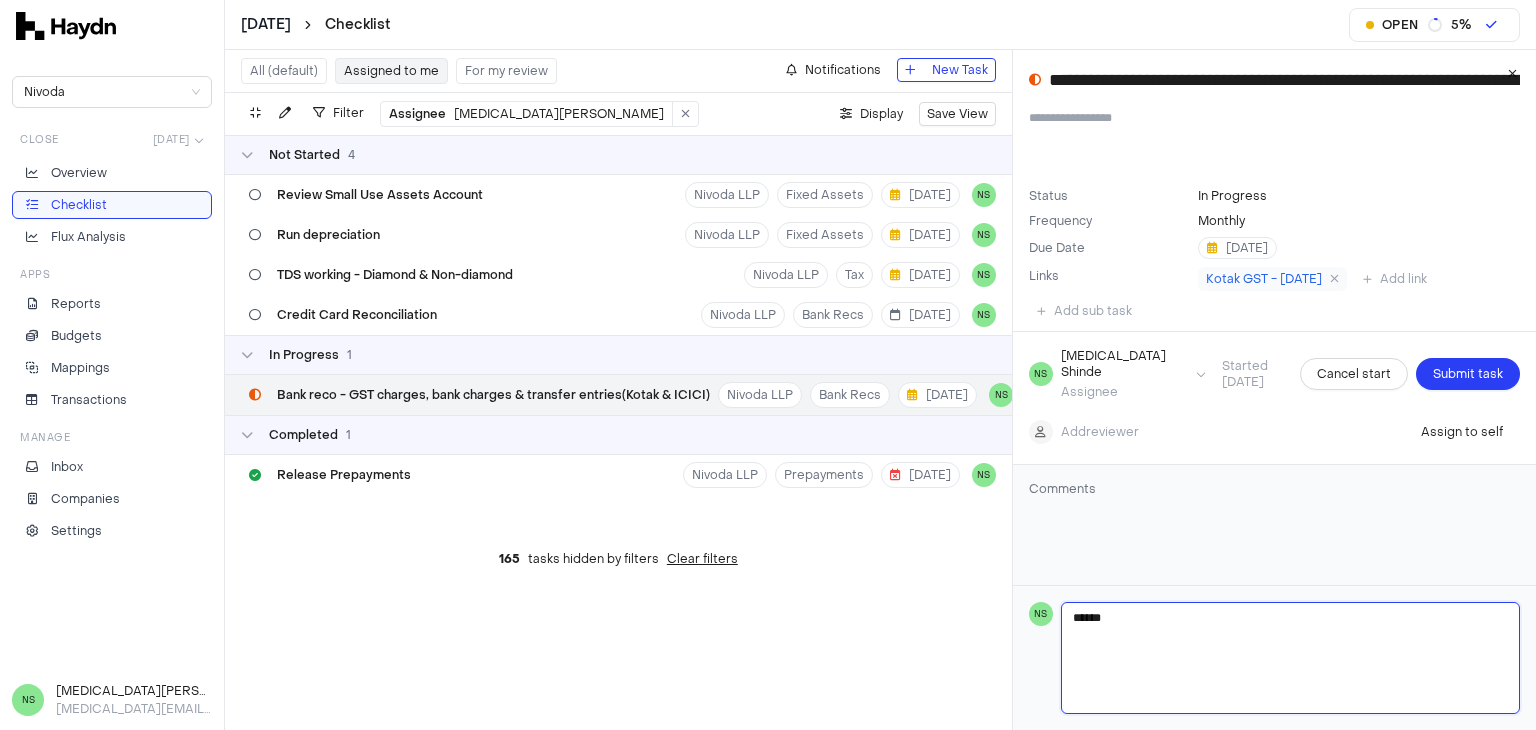 type 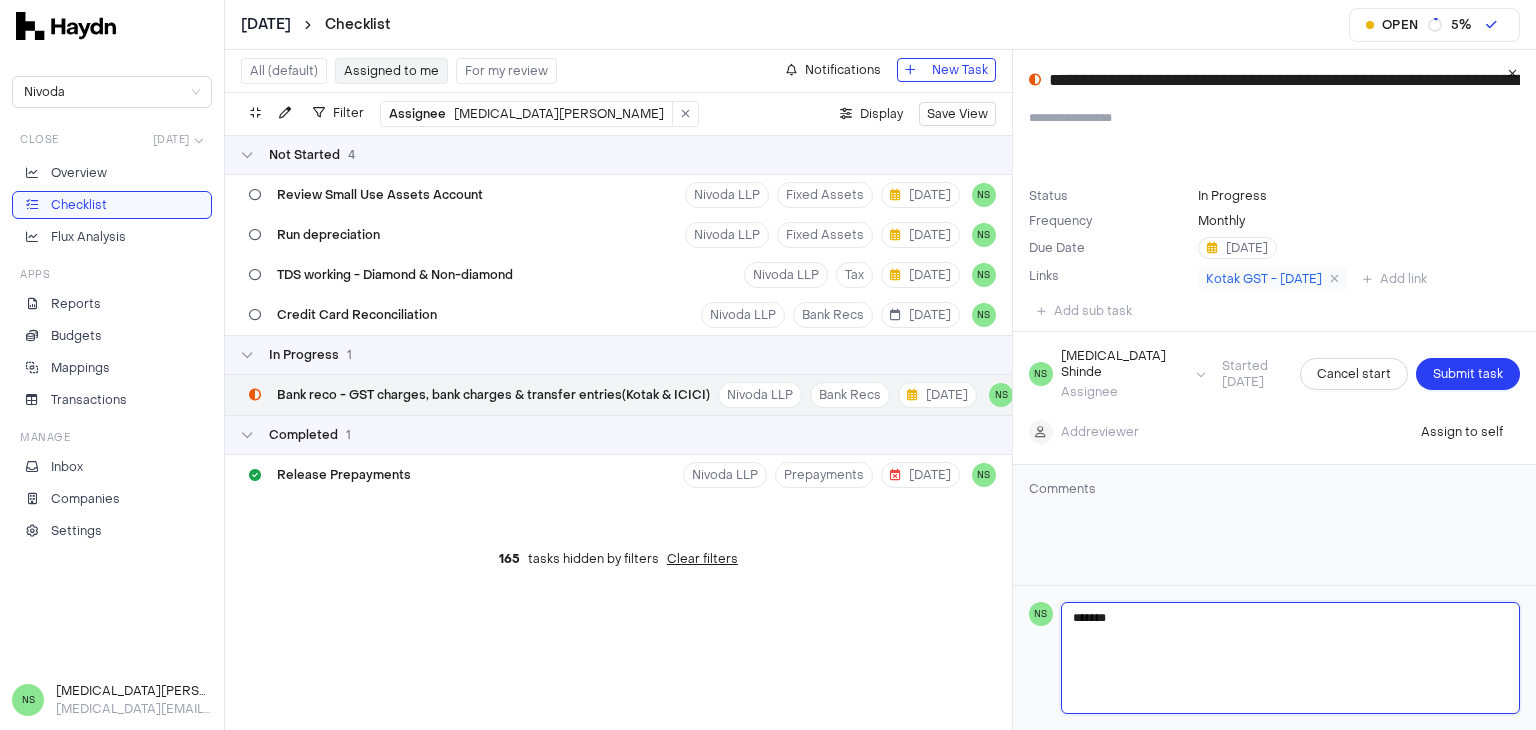 type 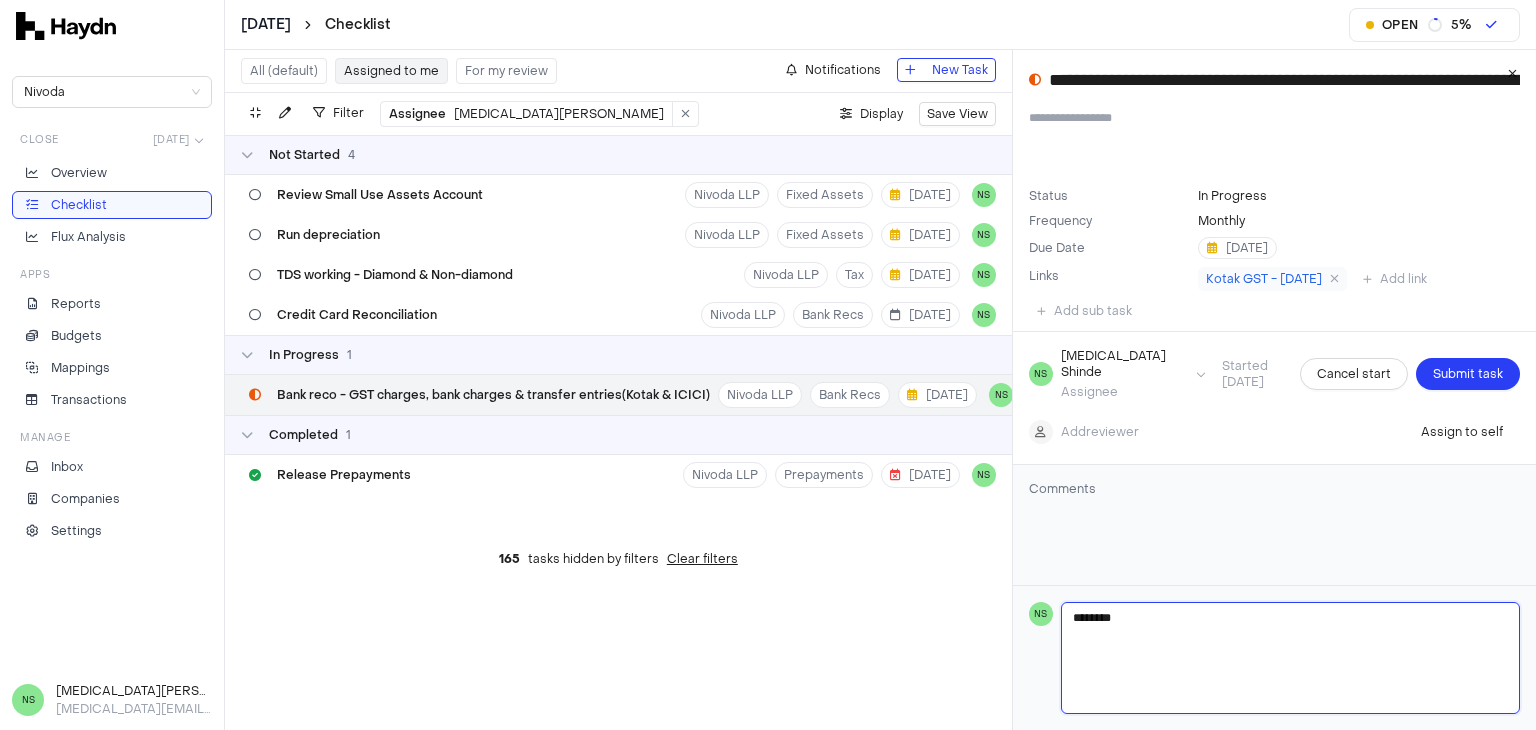 type 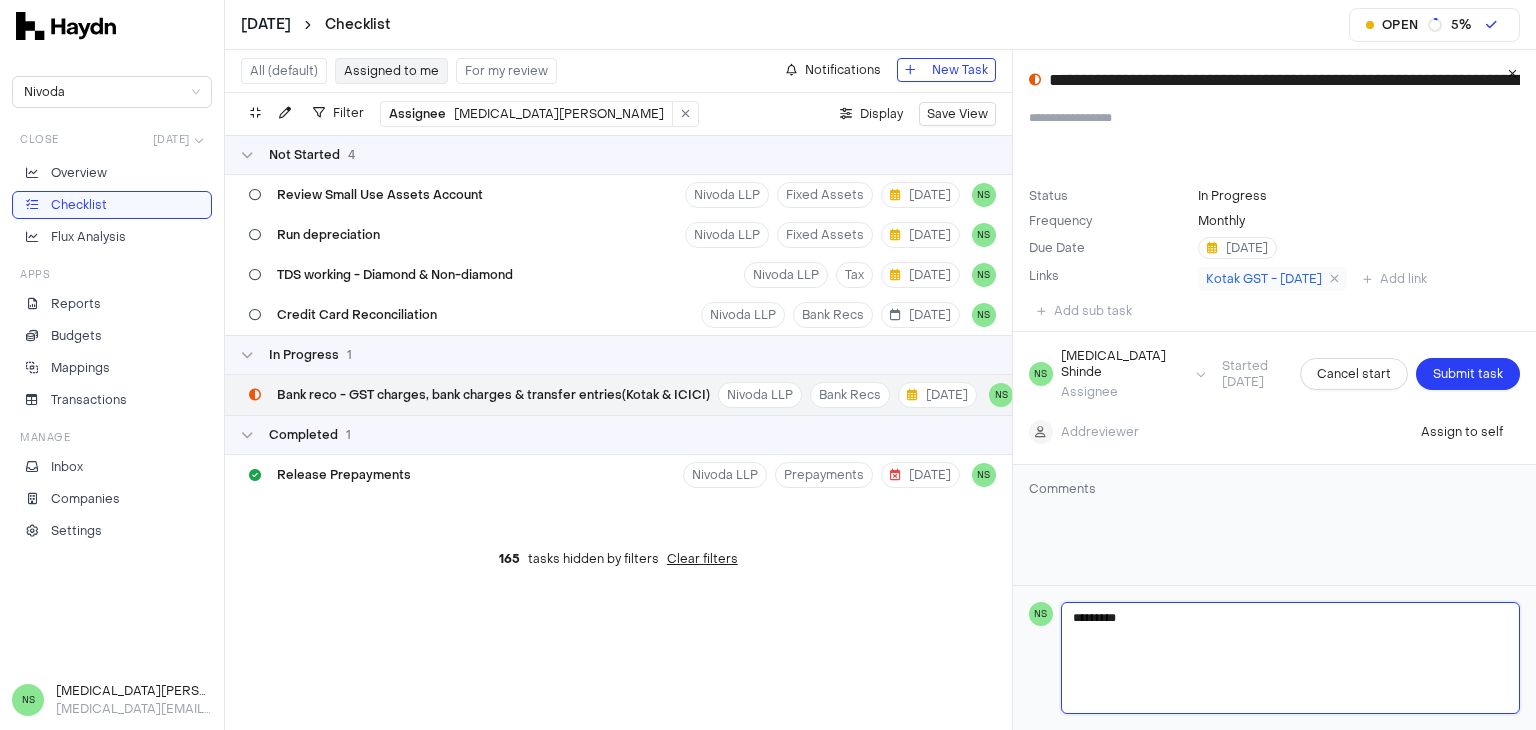 type 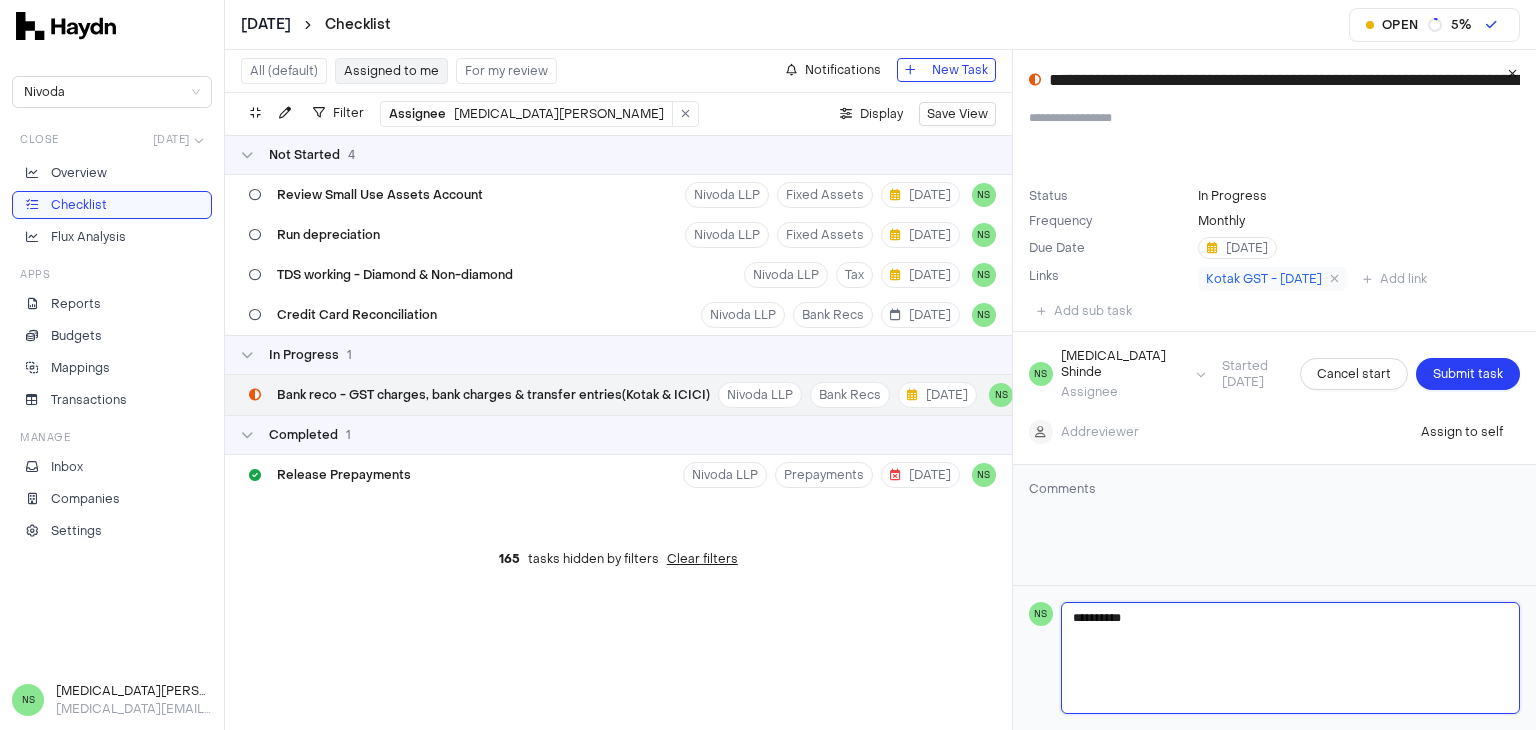 type 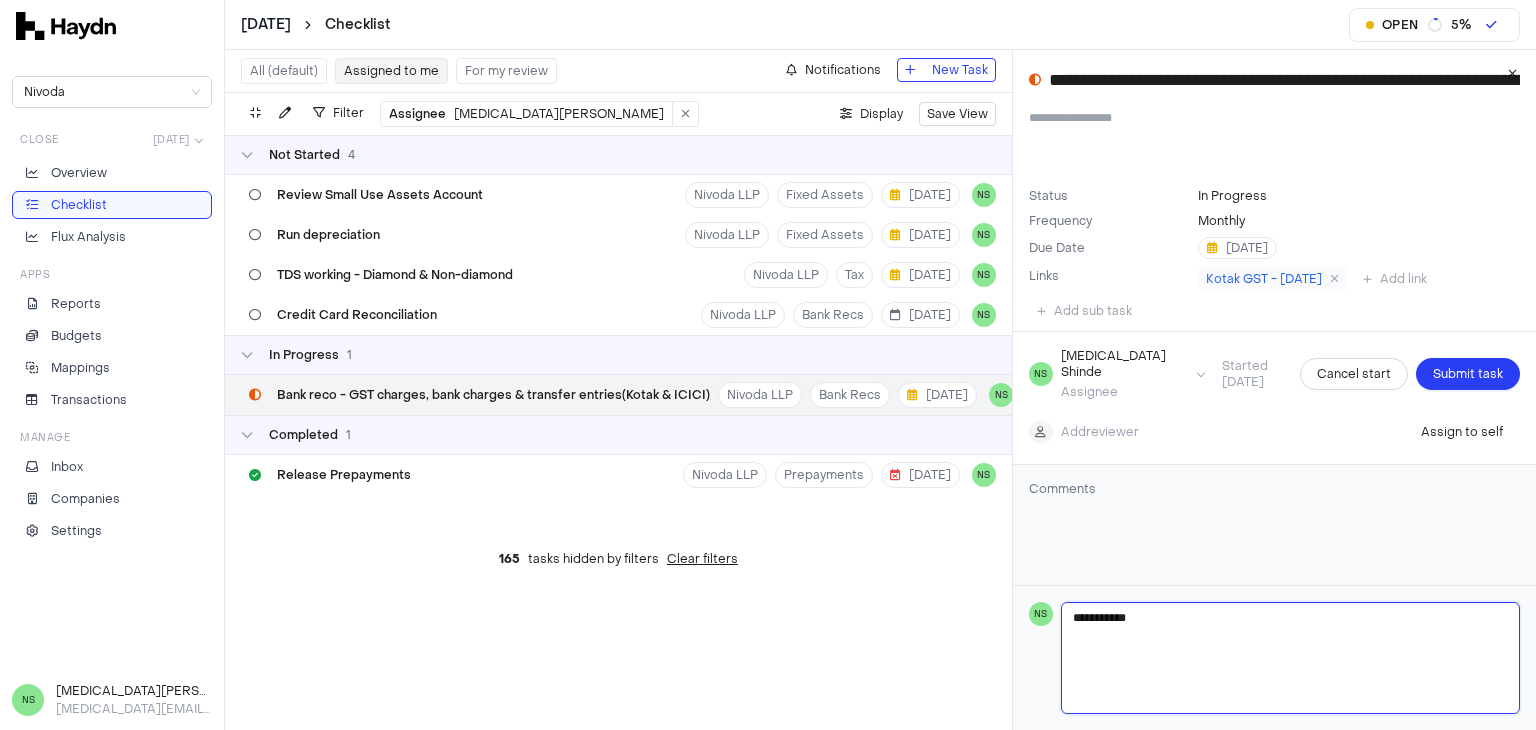 type 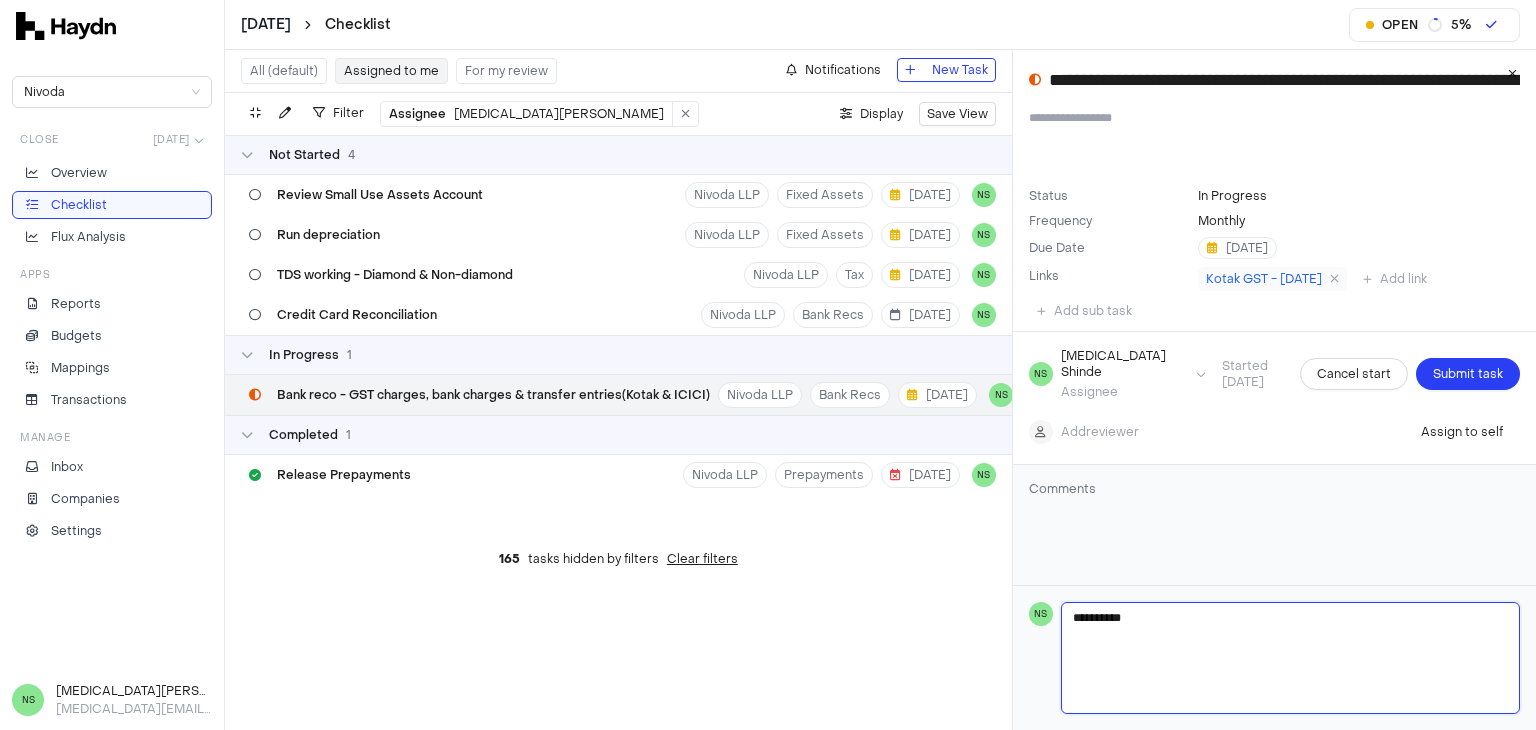 type 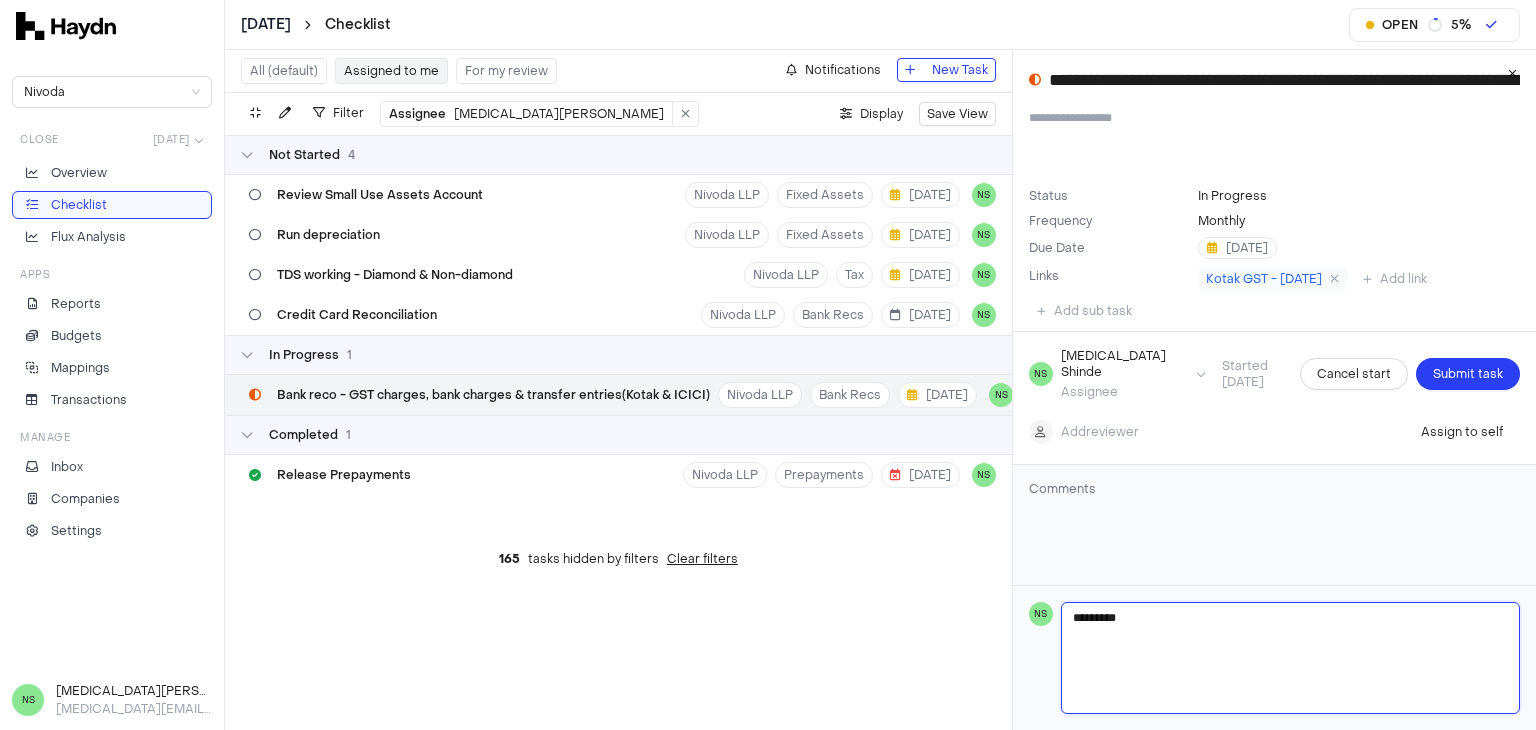 type 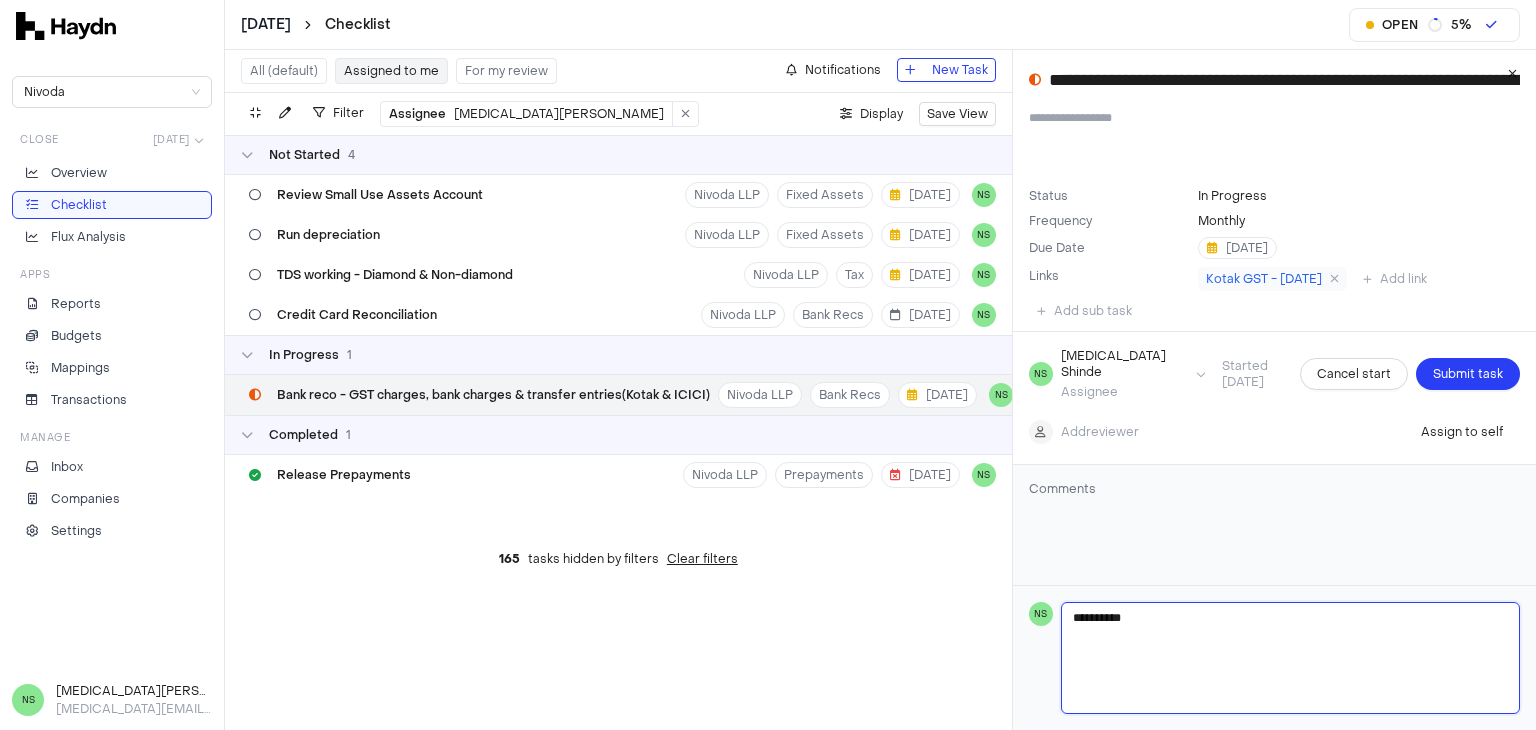 type 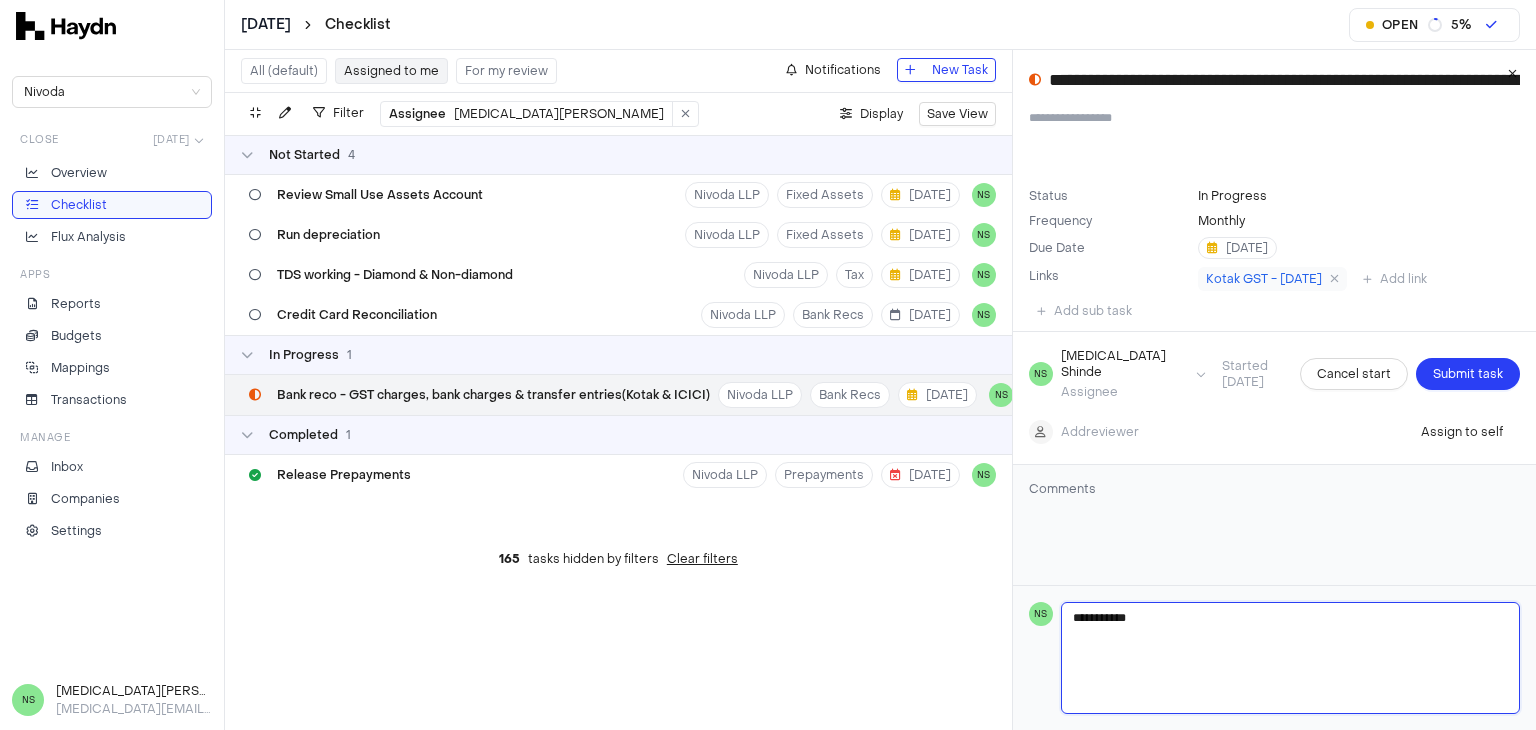 type 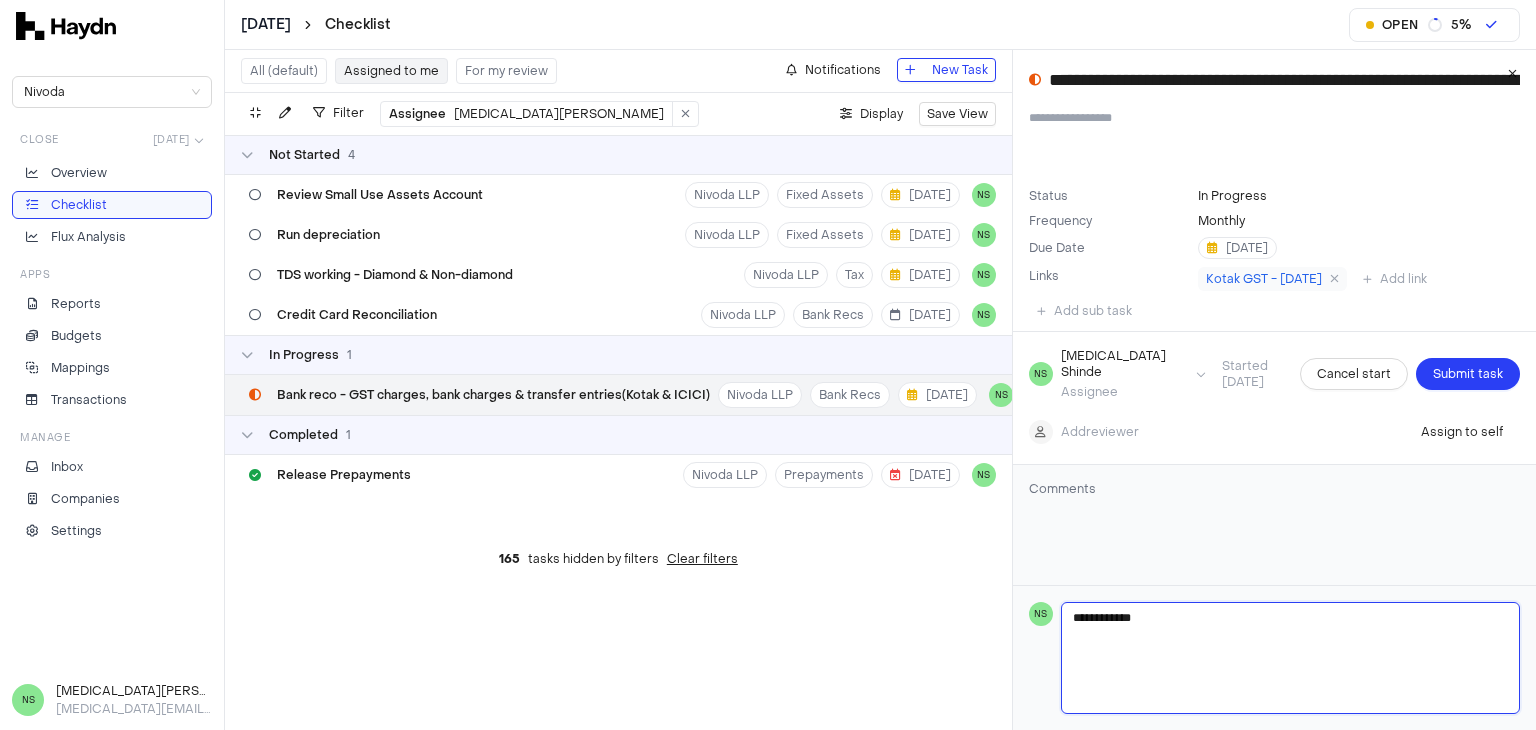 type 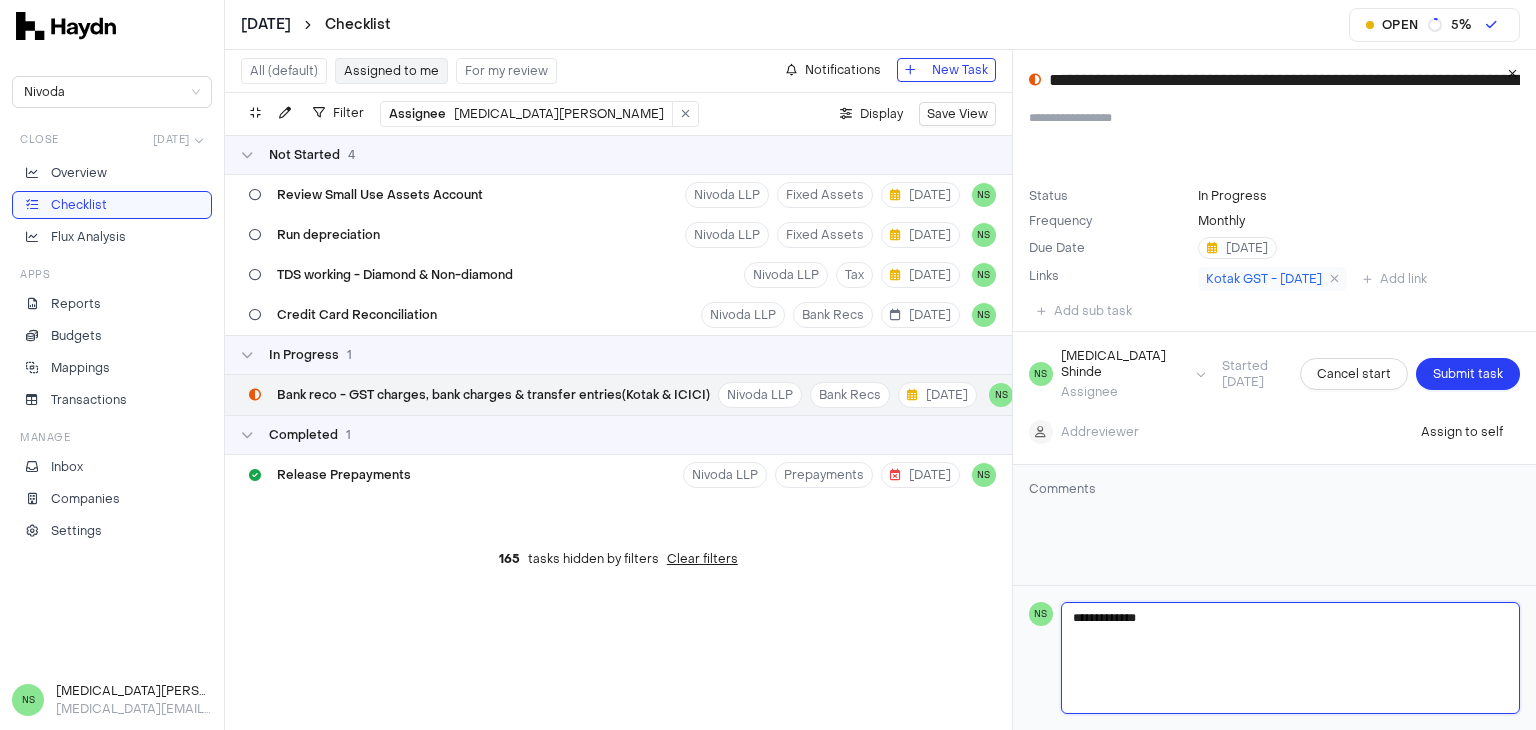 type 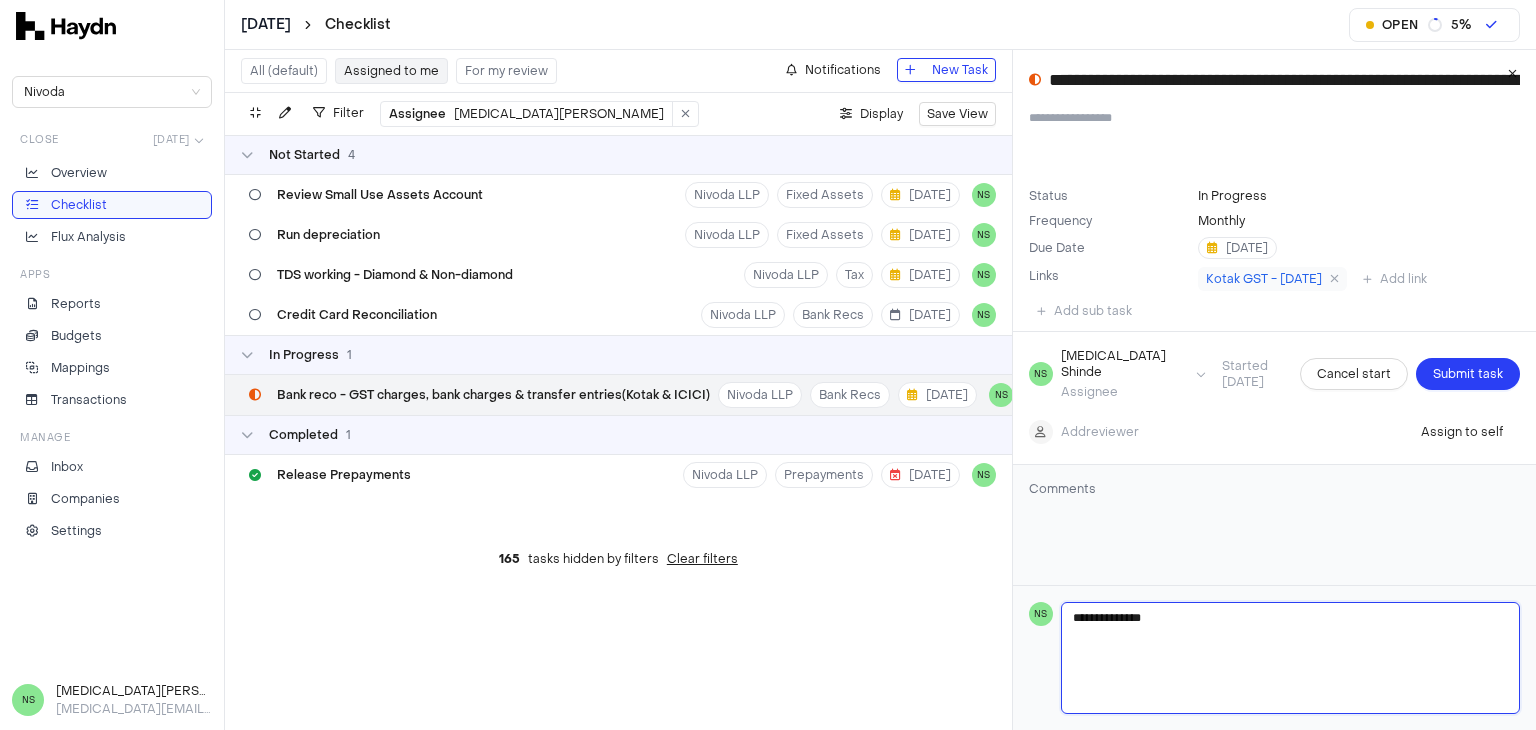 type 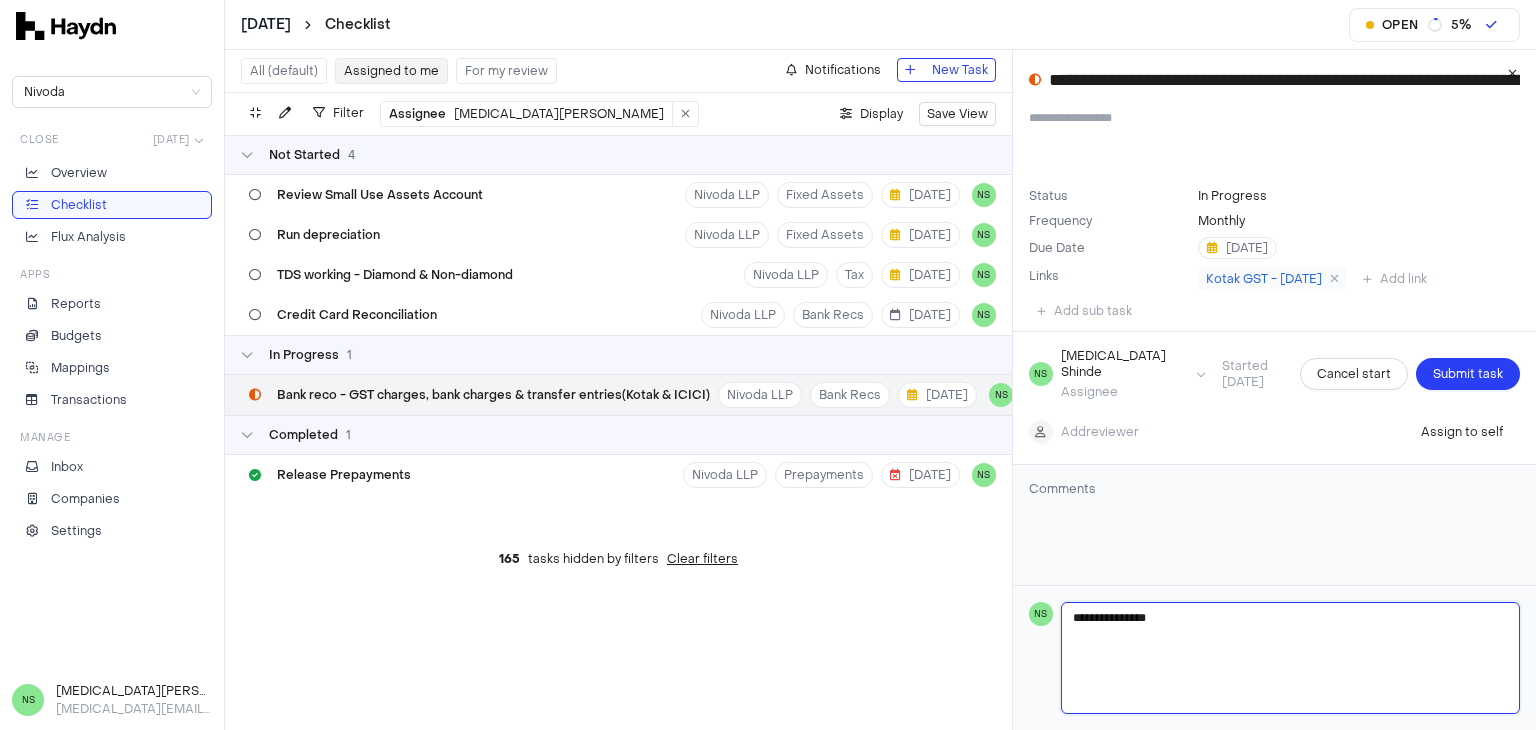 type 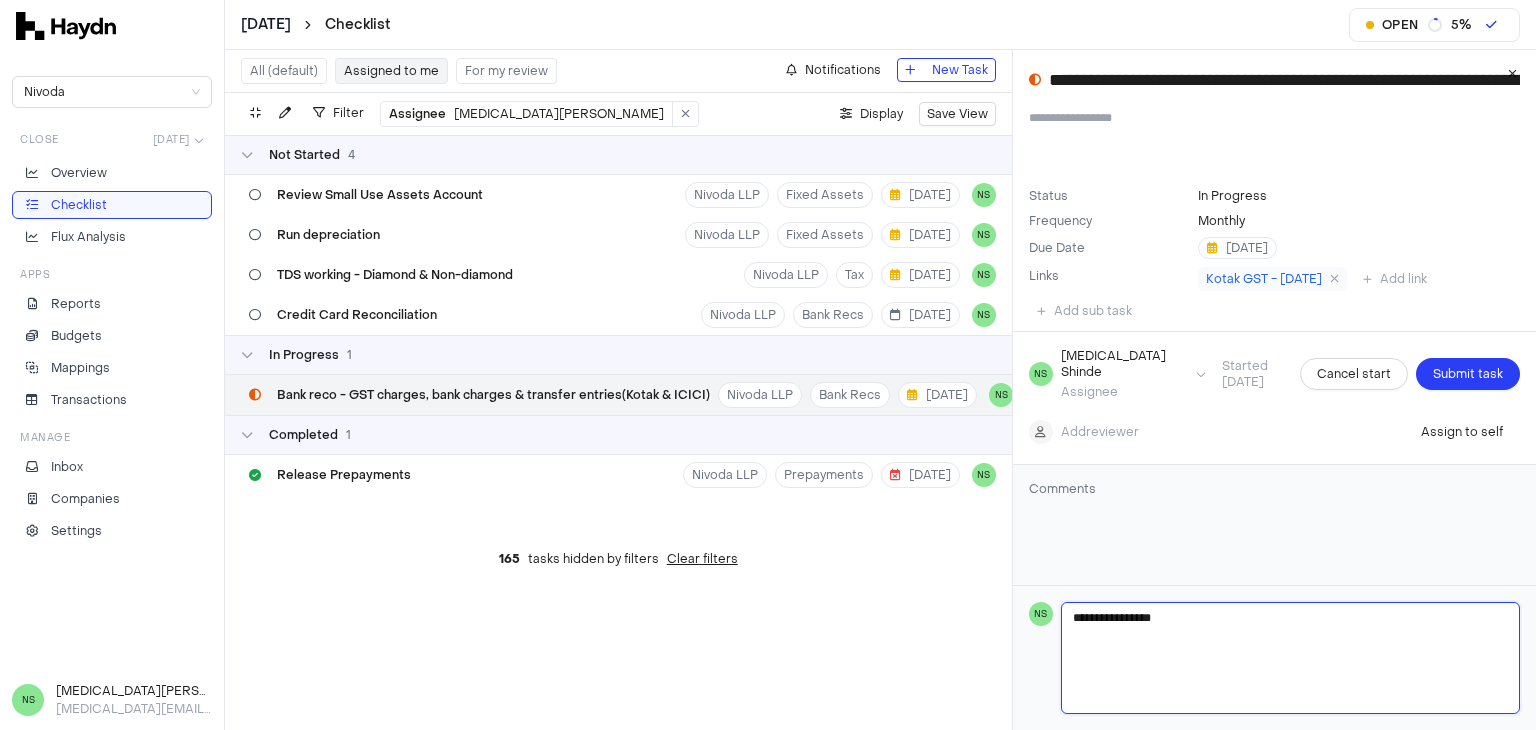 click on "**********" at bounding box center [1291, 658] 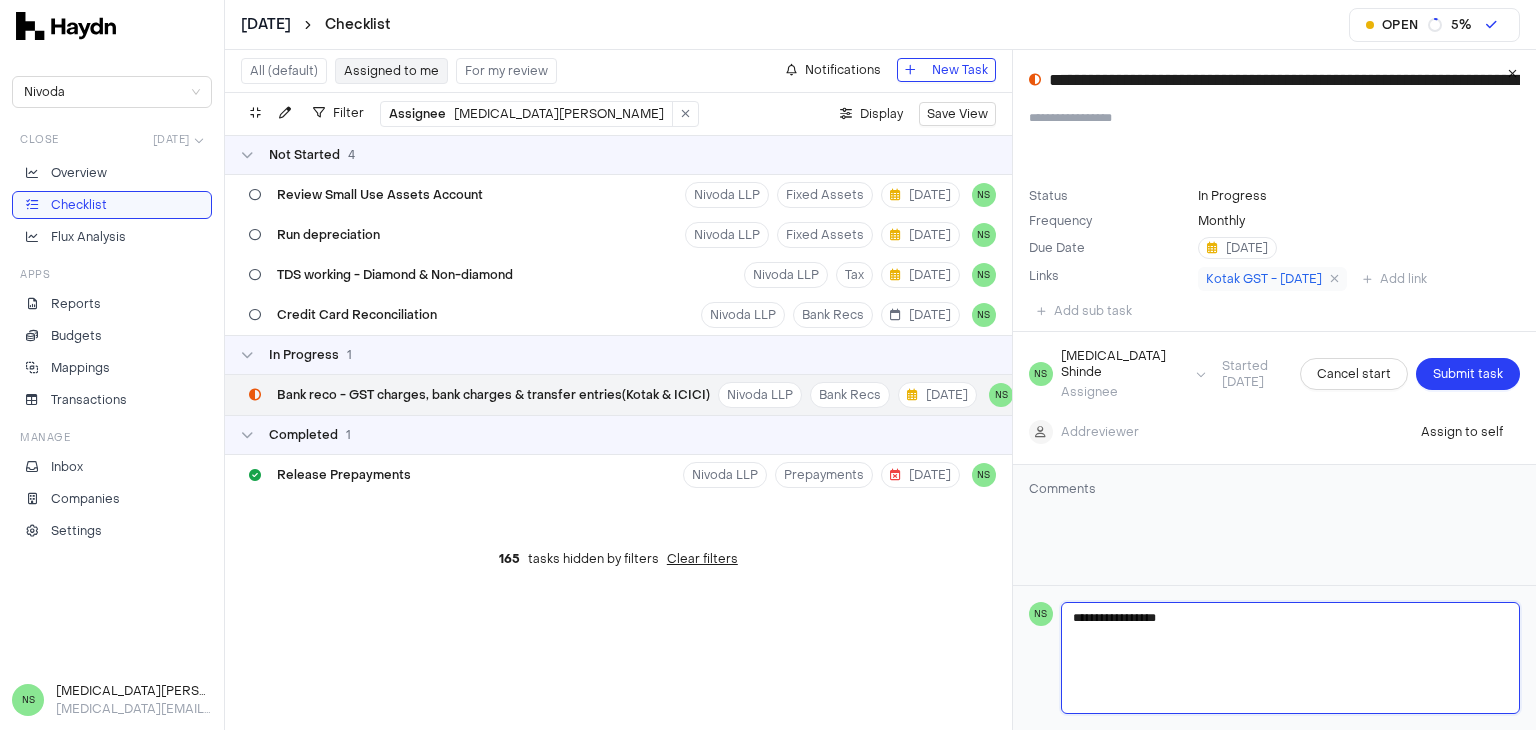 type 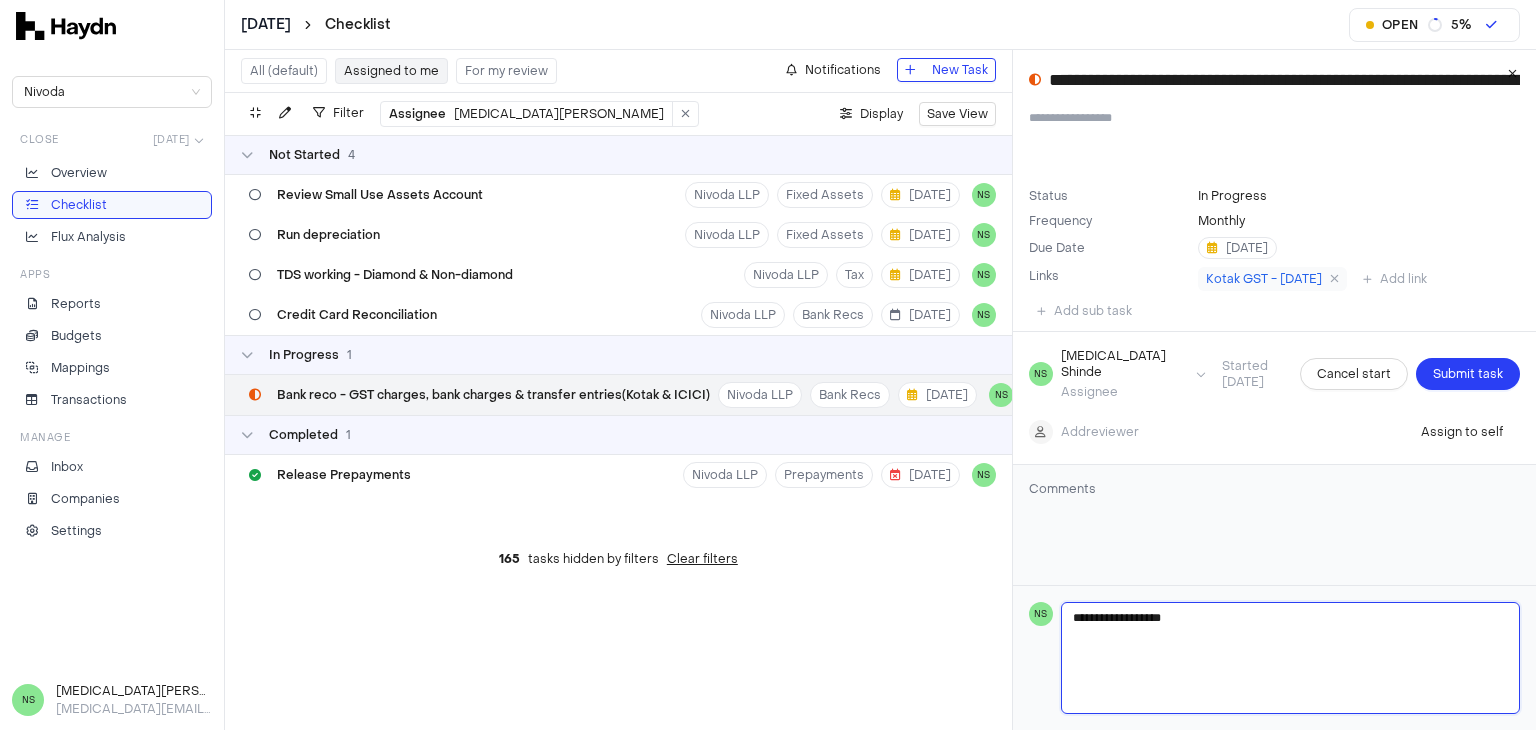 type 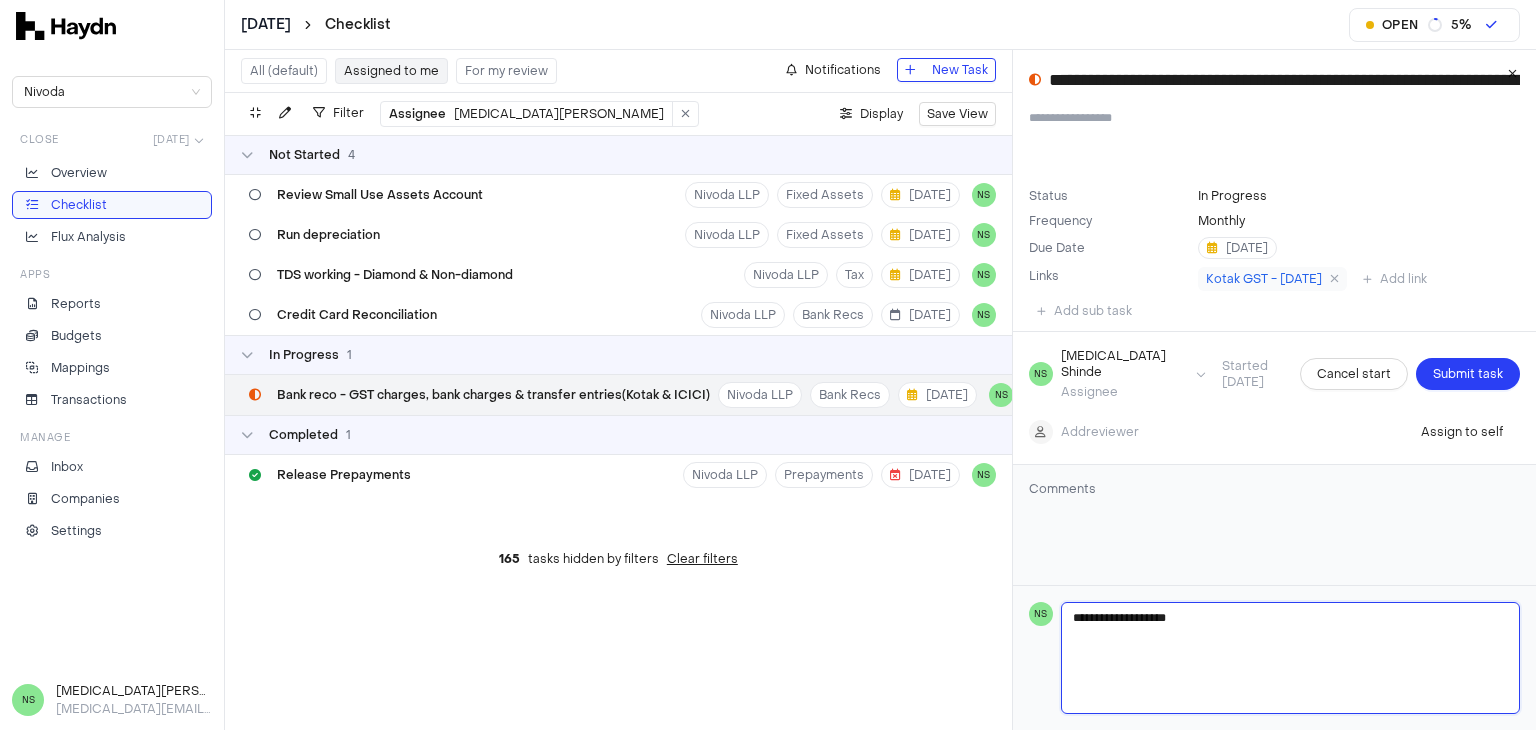 type 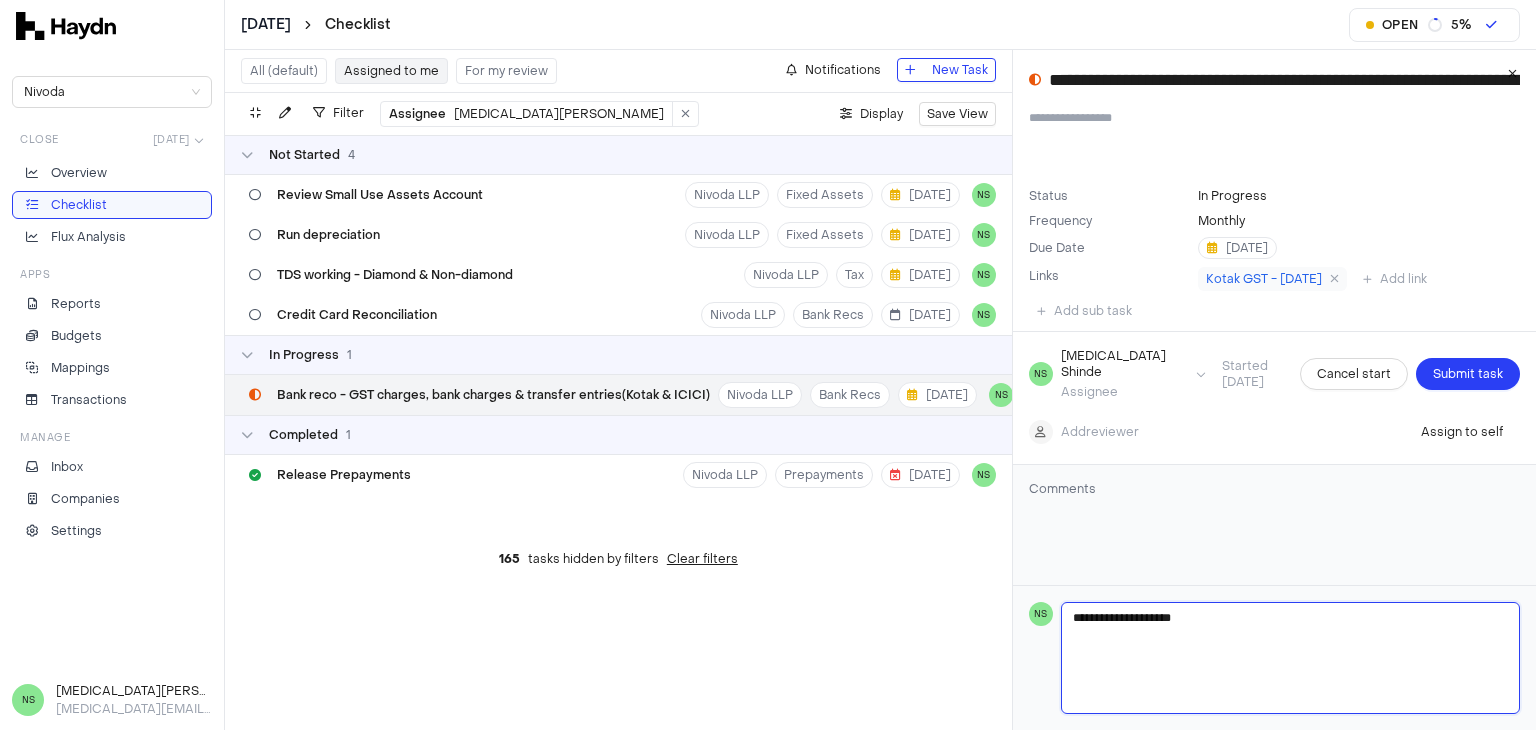type 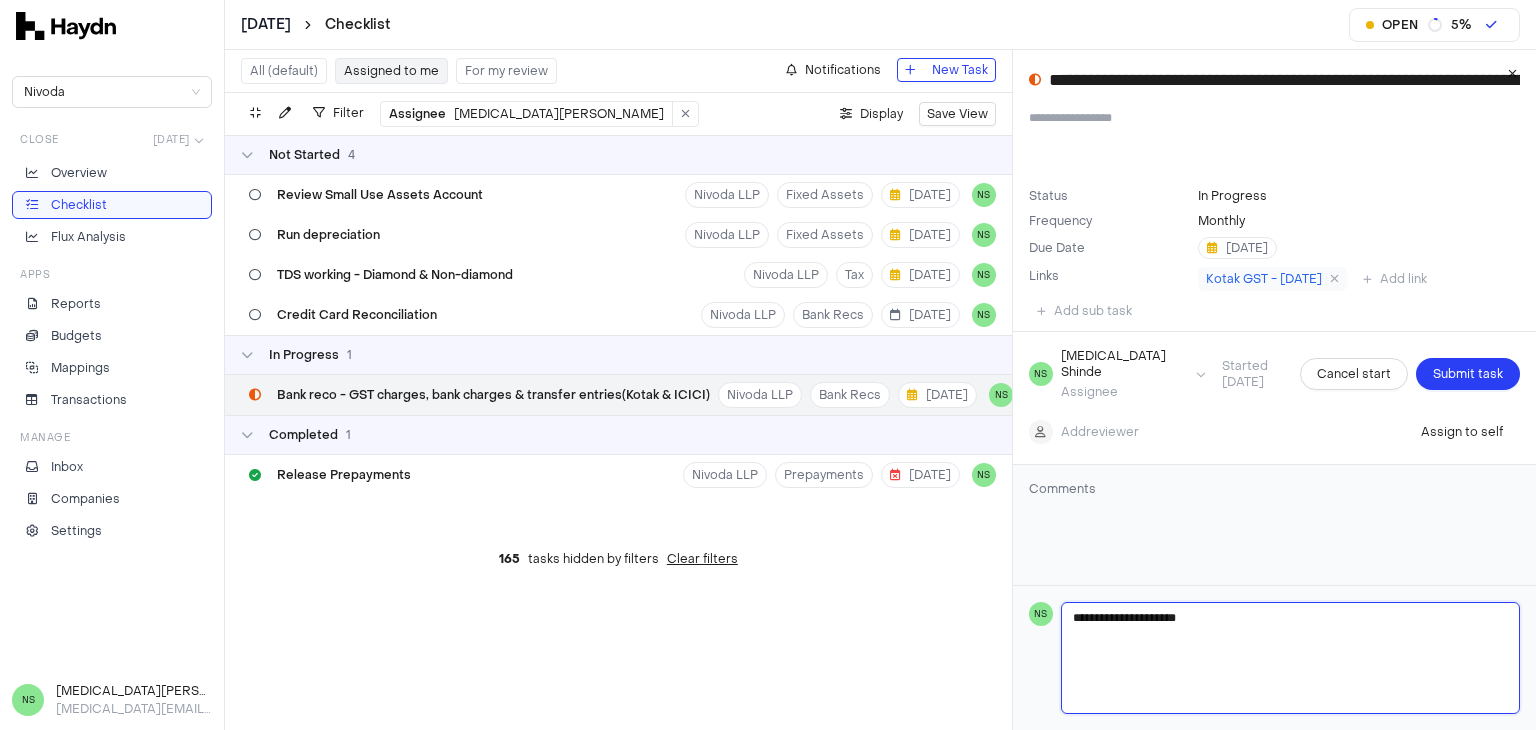click on "**********" at bounding box center (1291, 658) 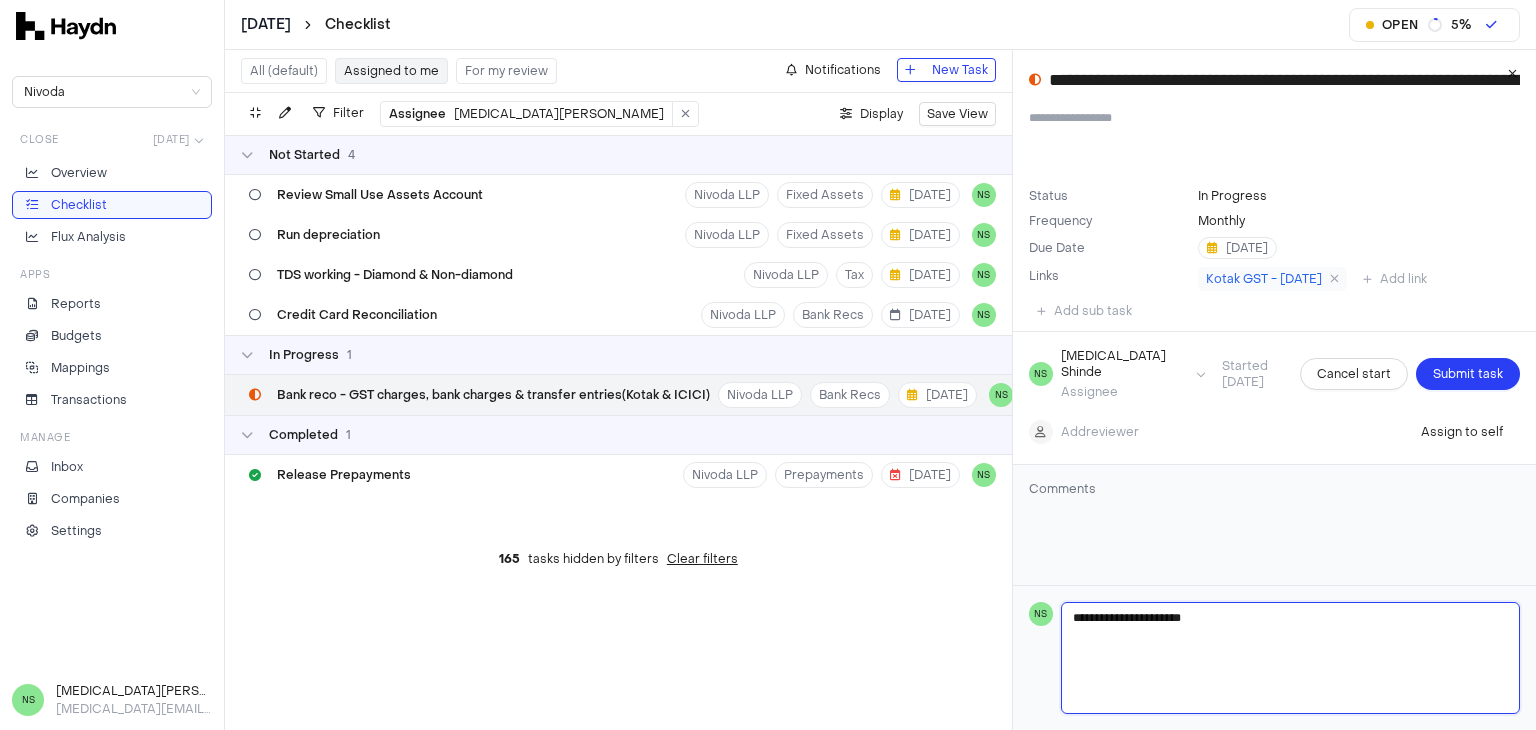 type 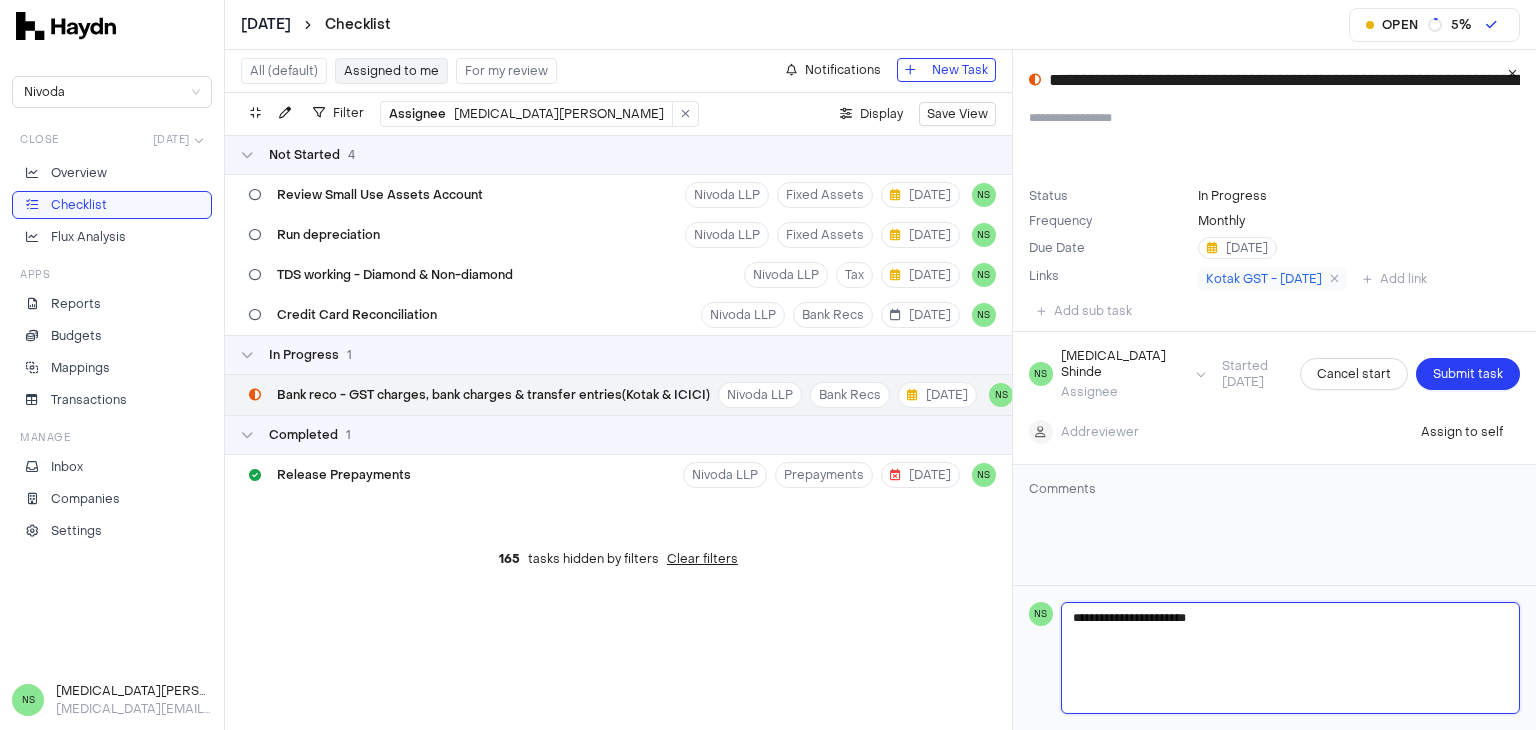 type 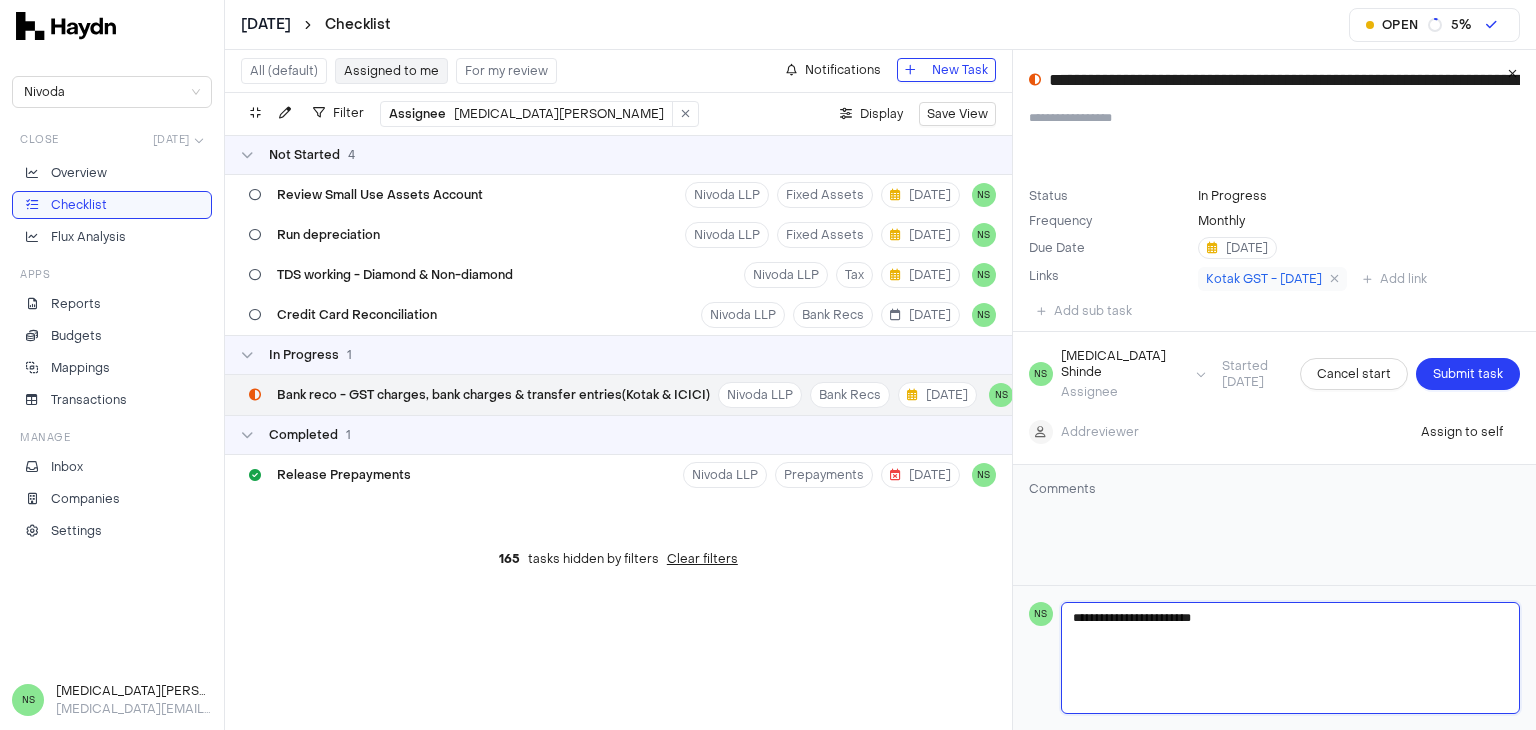type 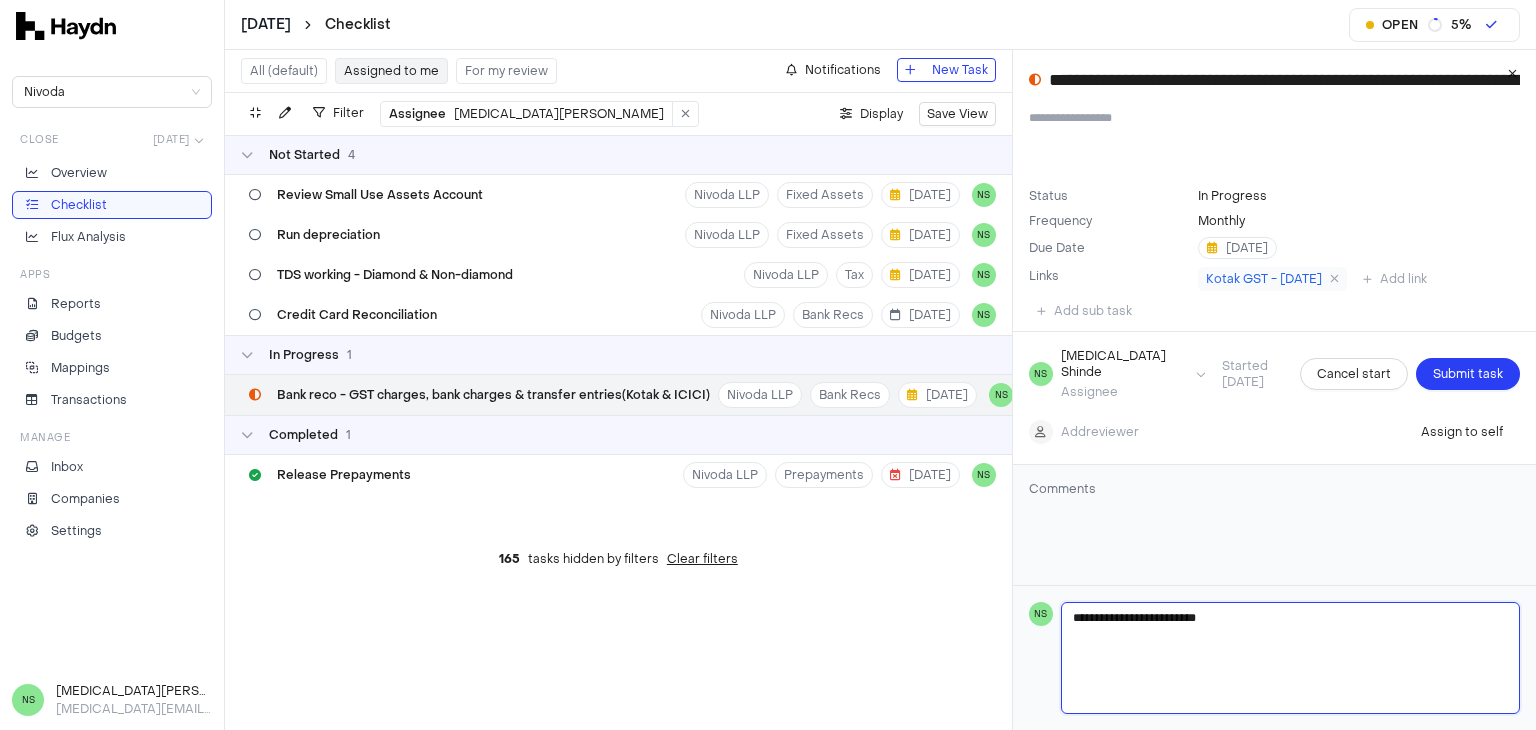 type 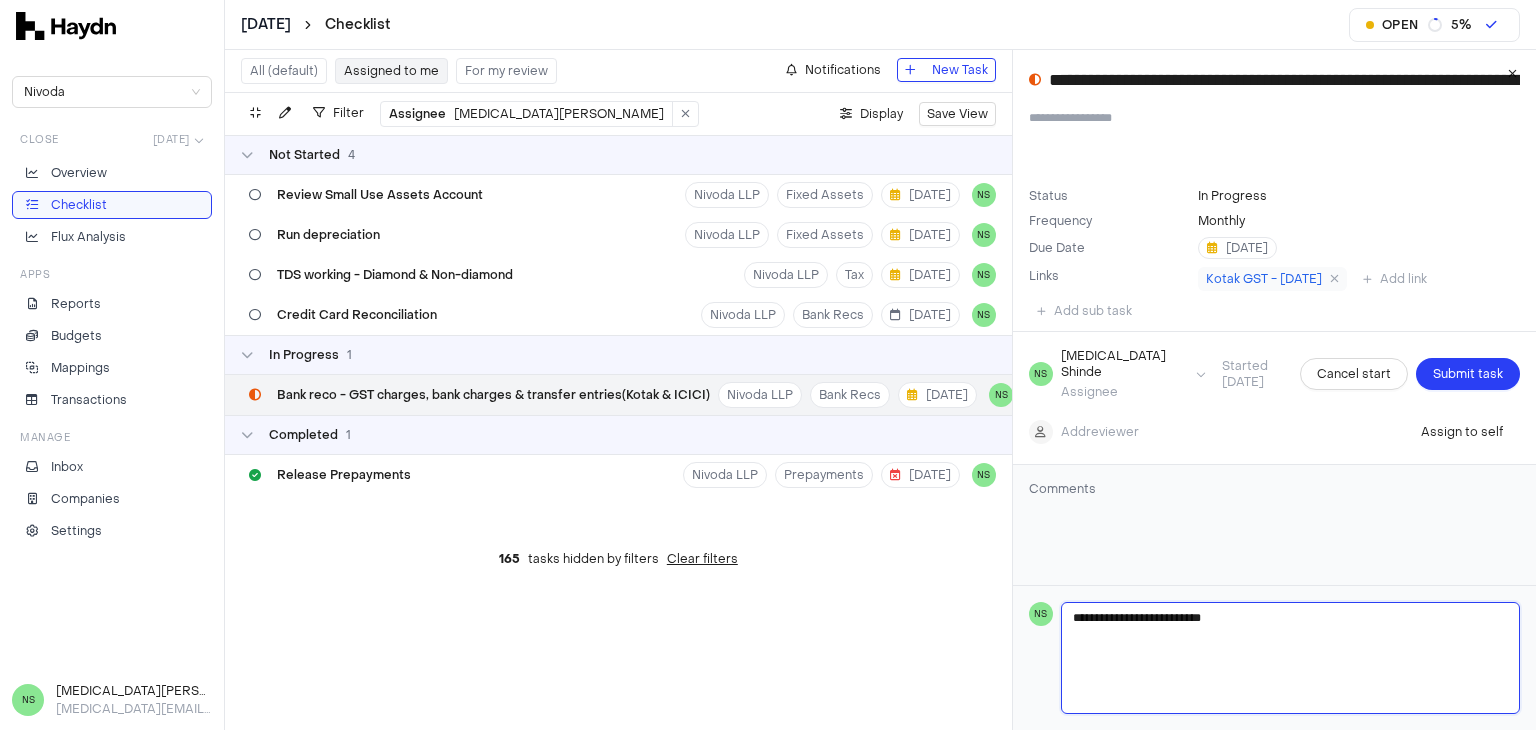 type 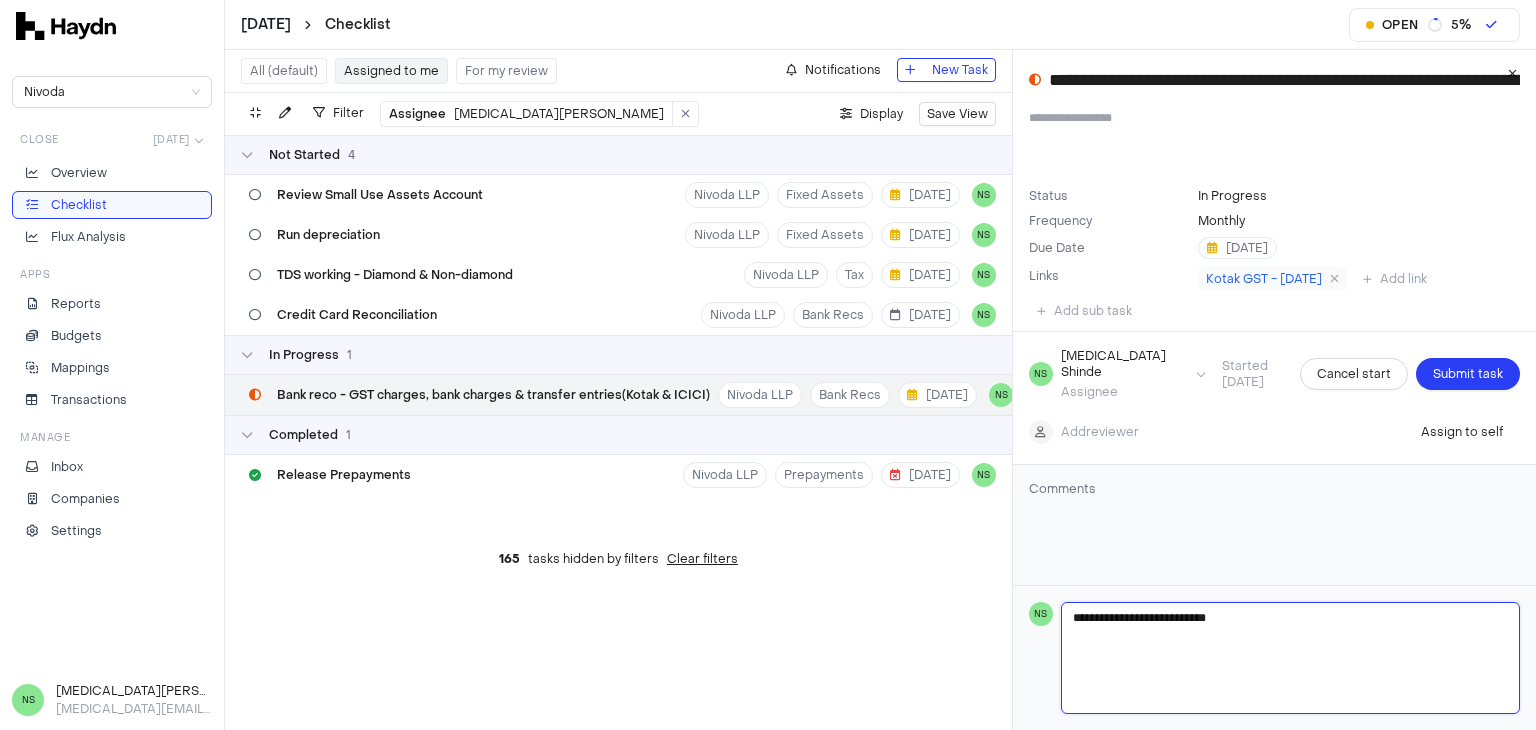 type 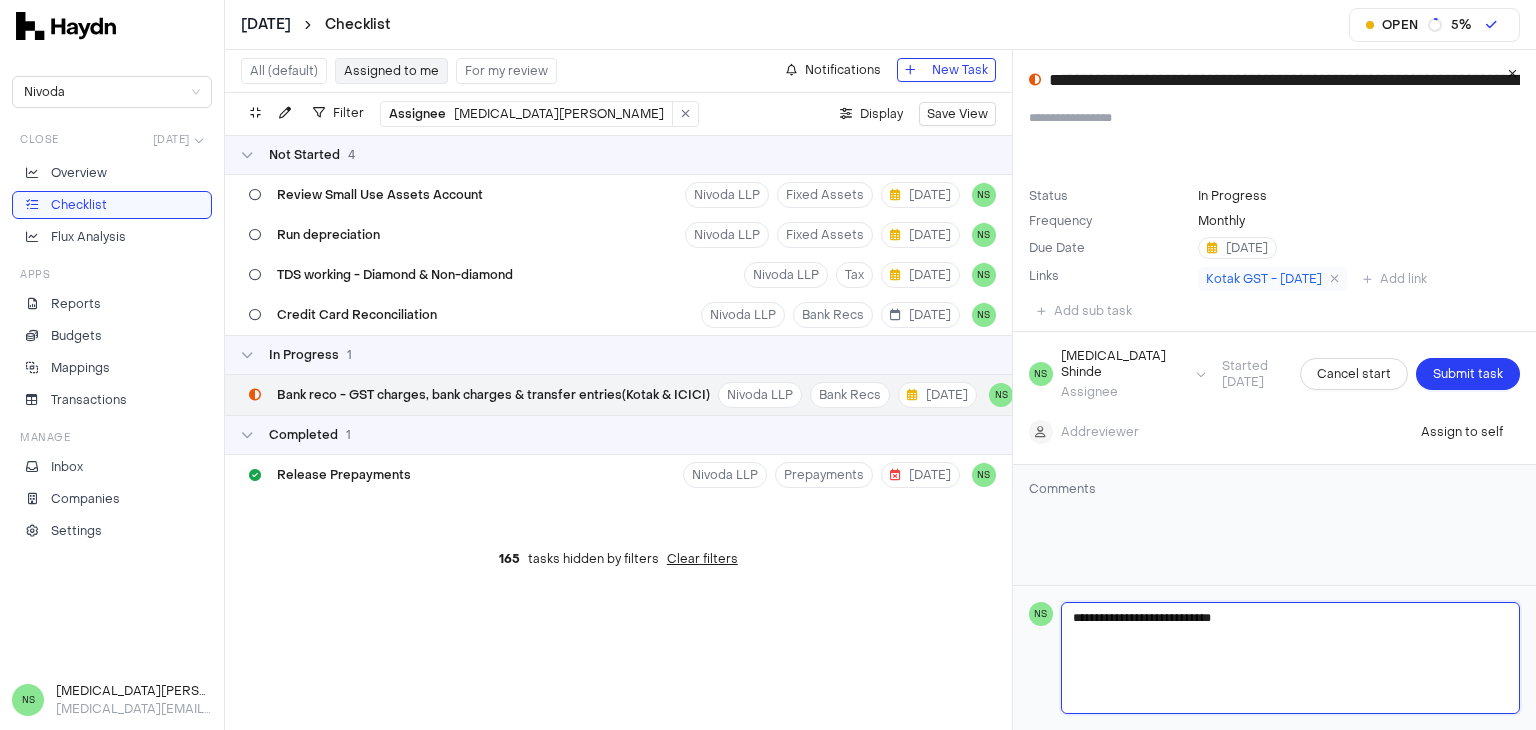 type 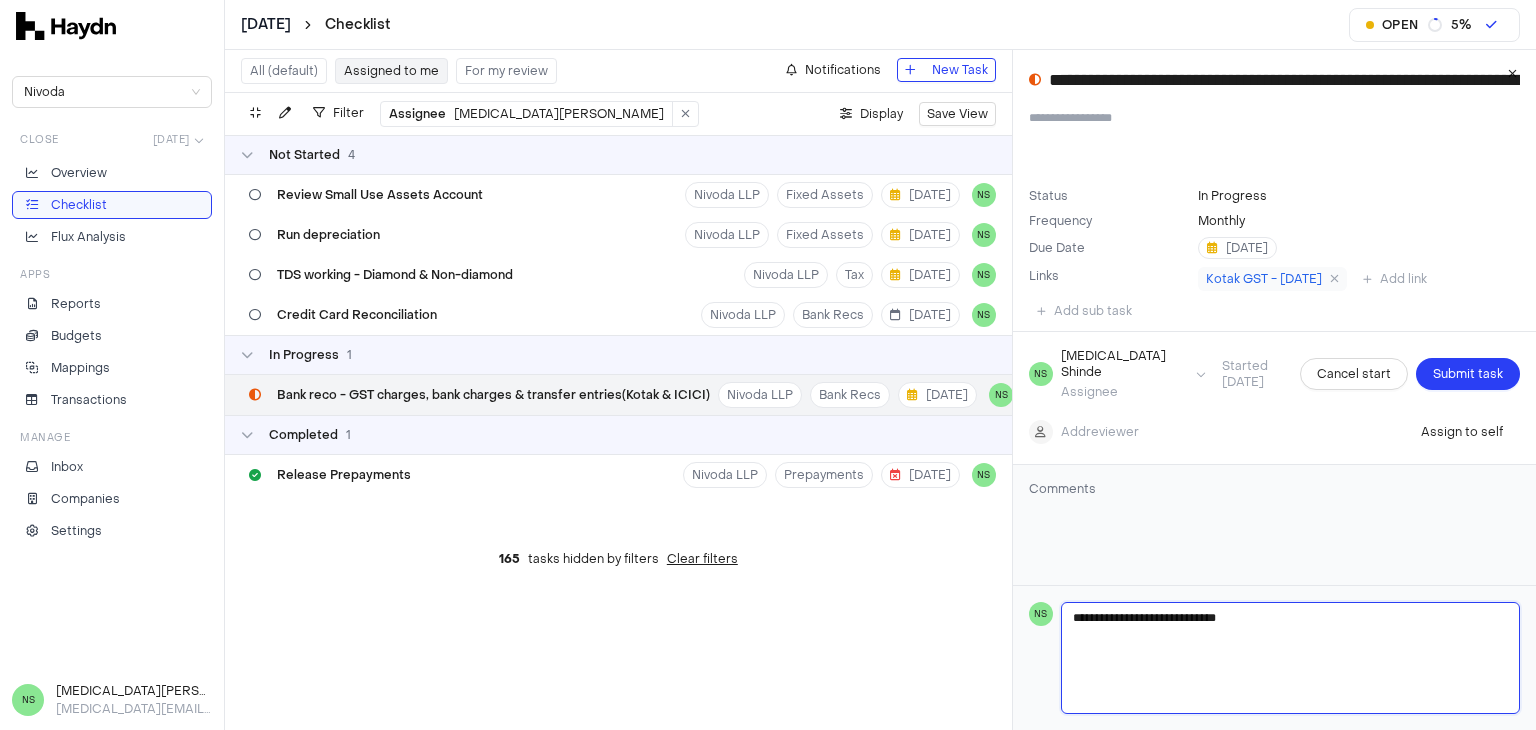 type 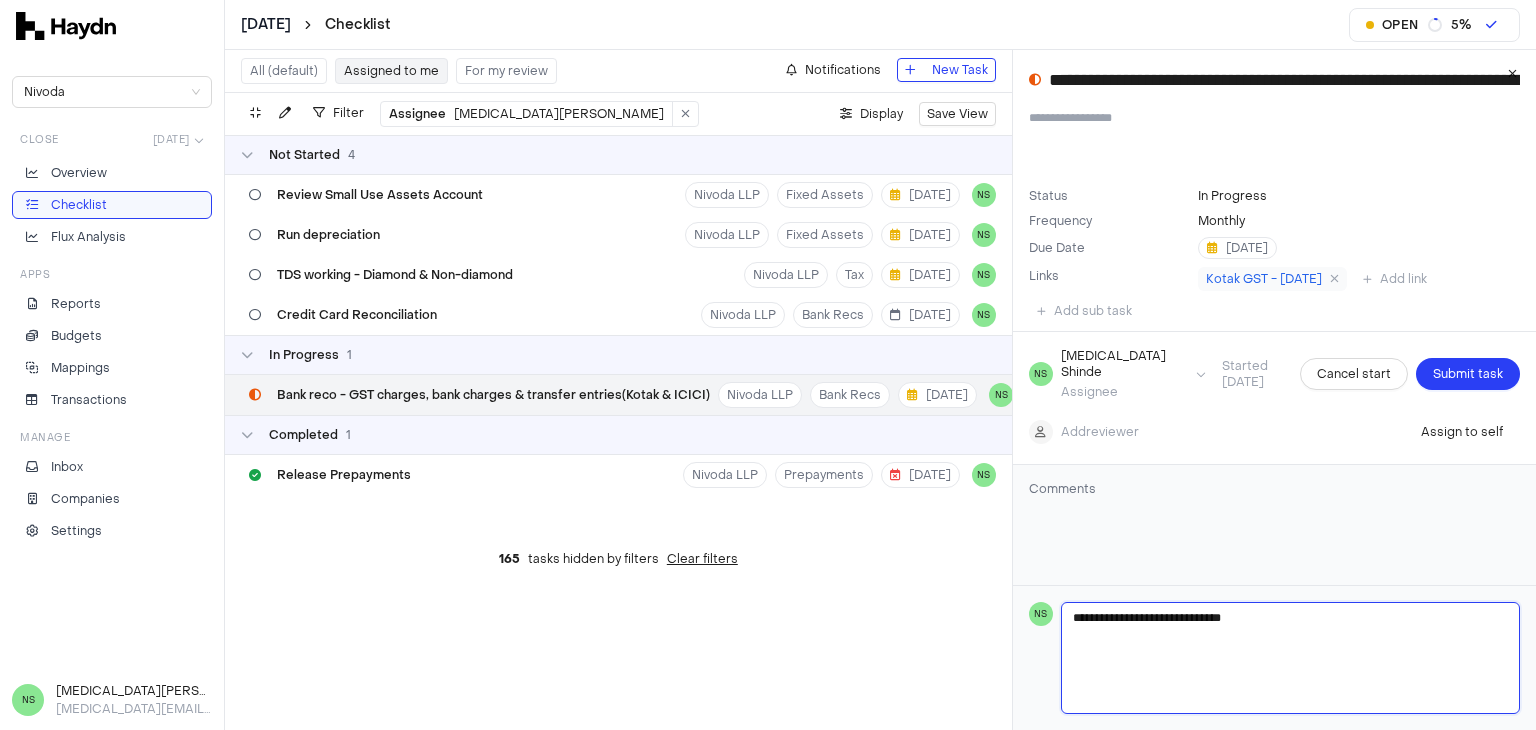 type 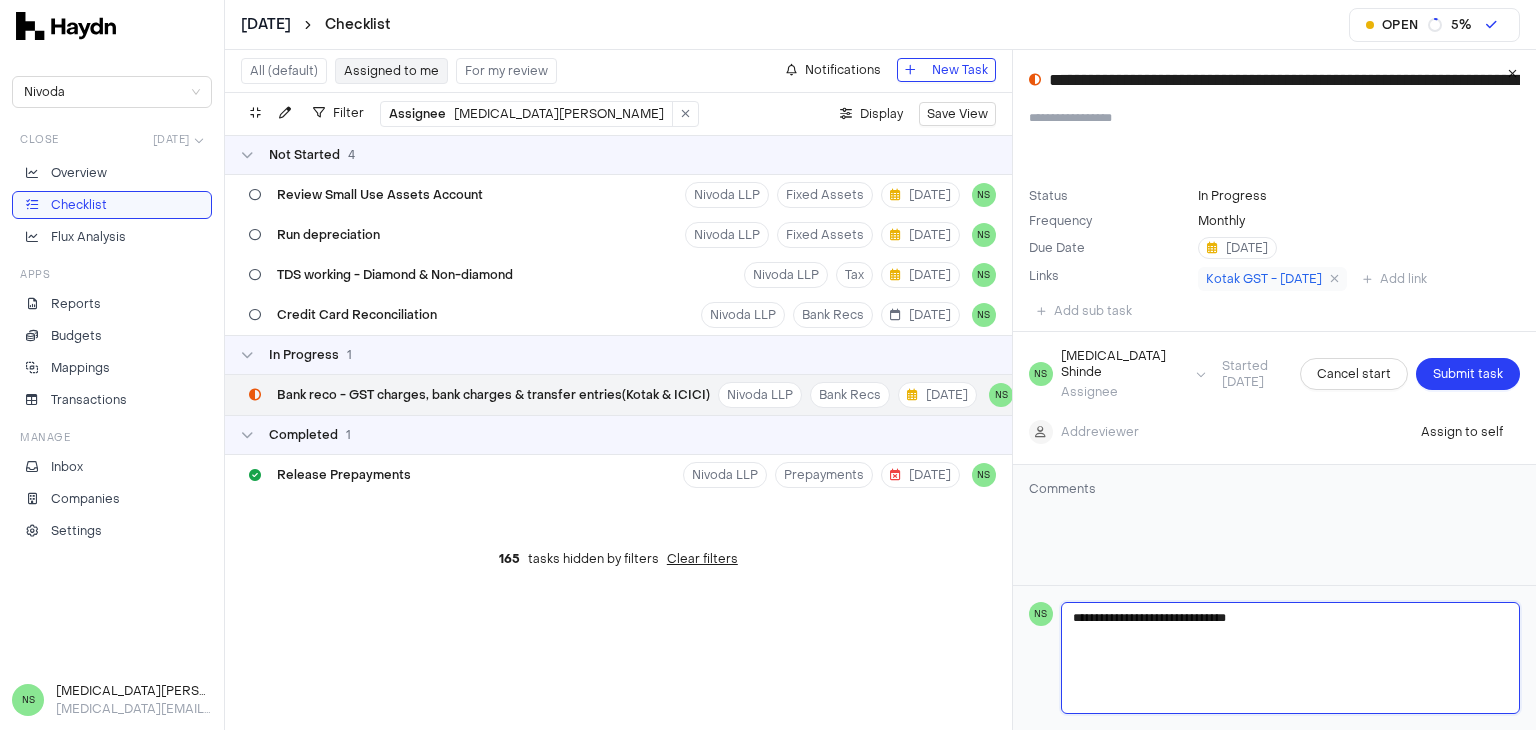 type 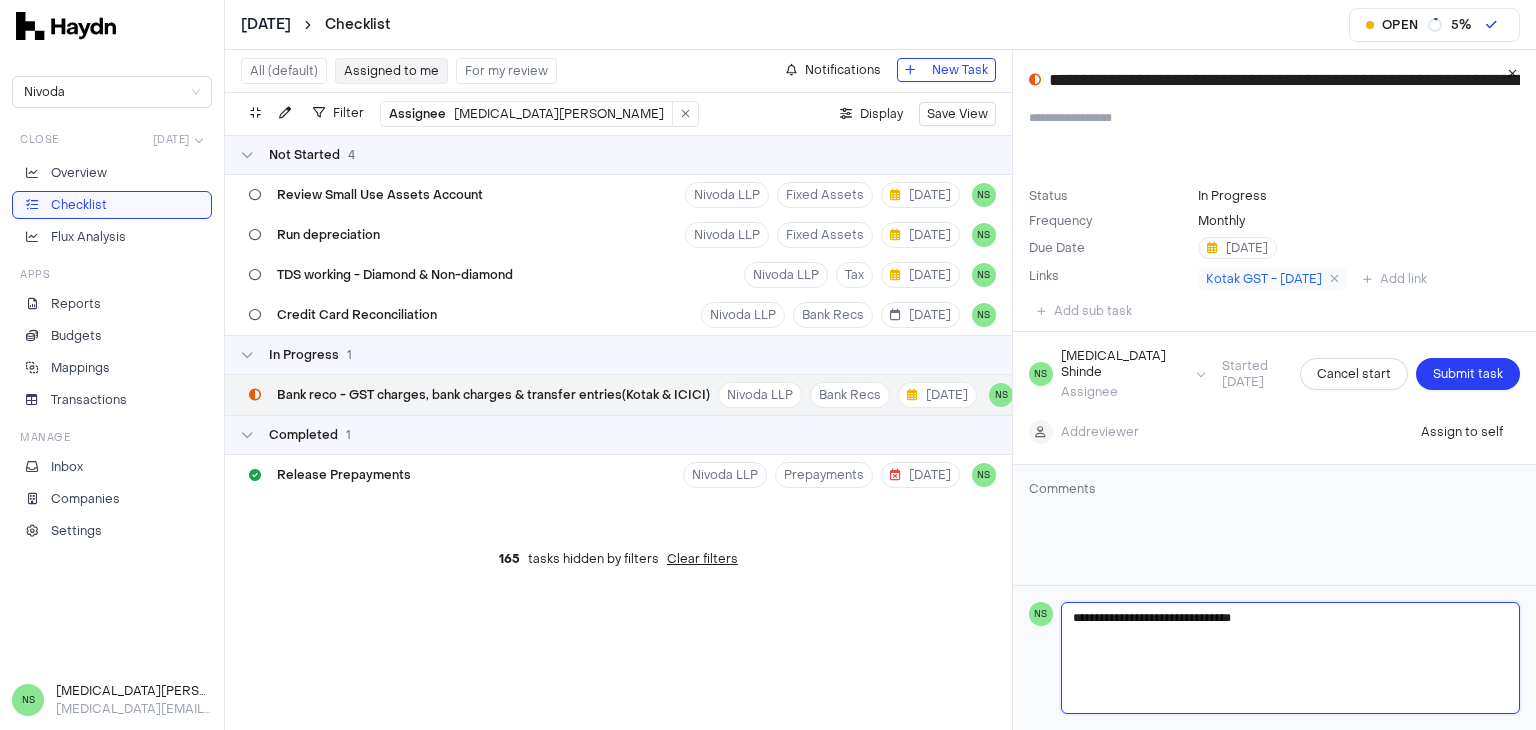 type 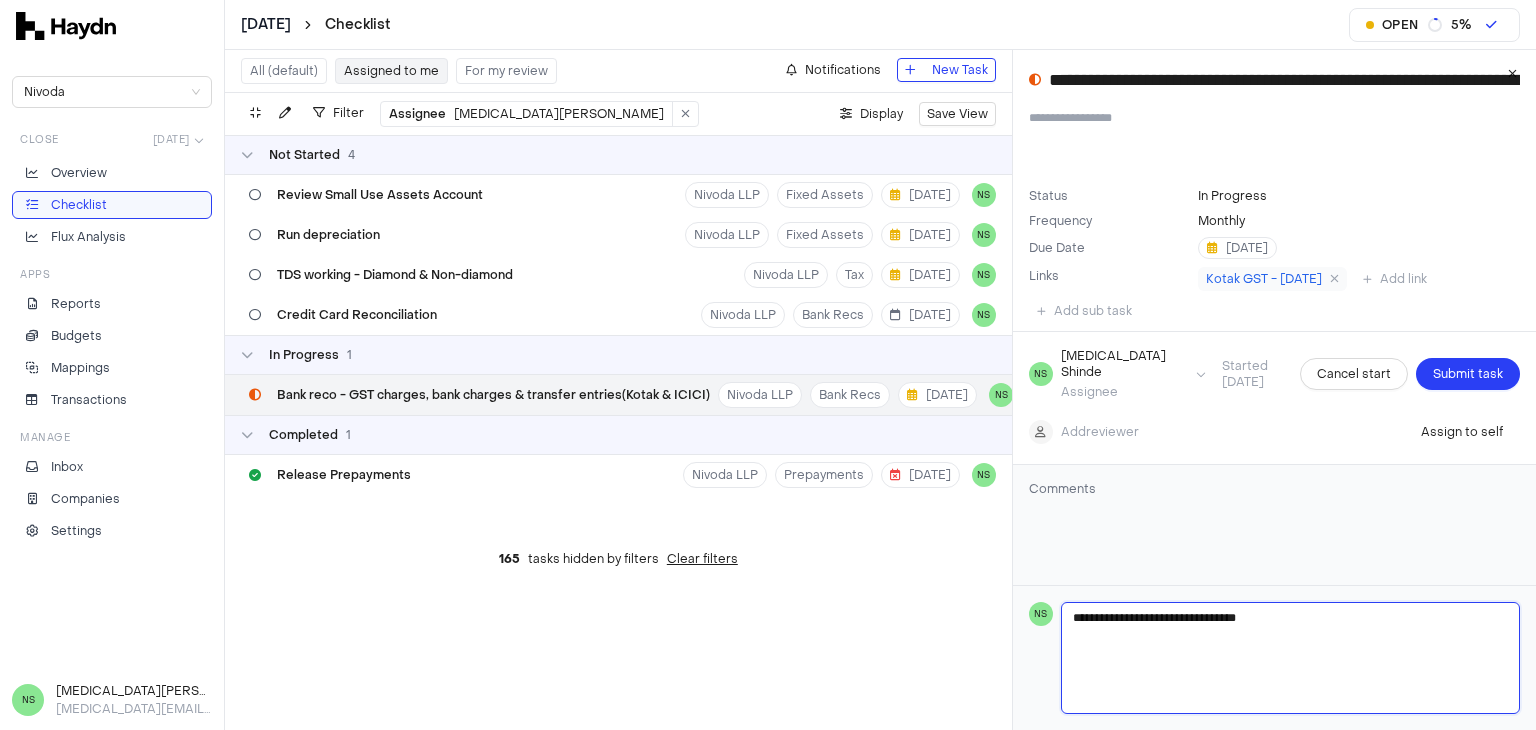 type on "**********" 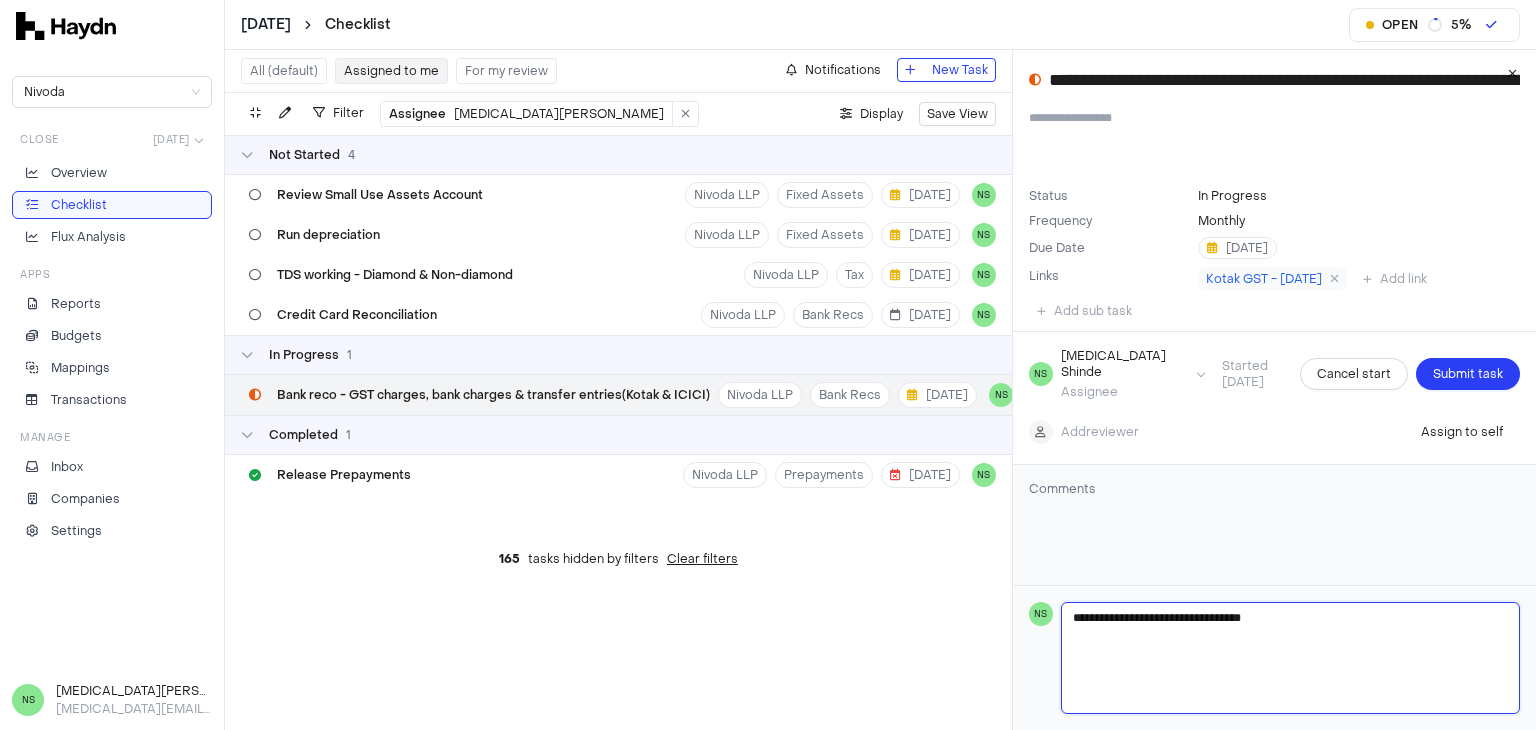 type 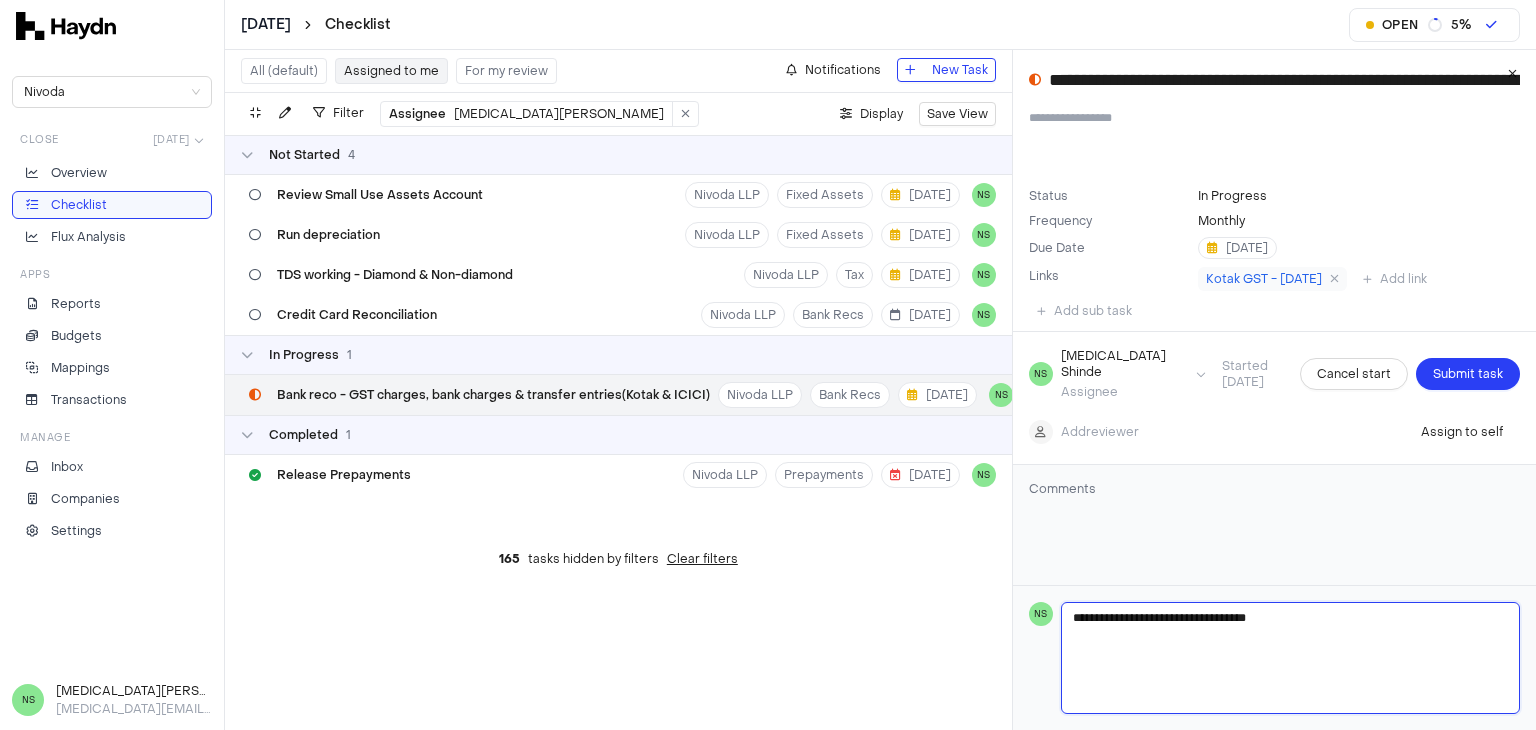 type 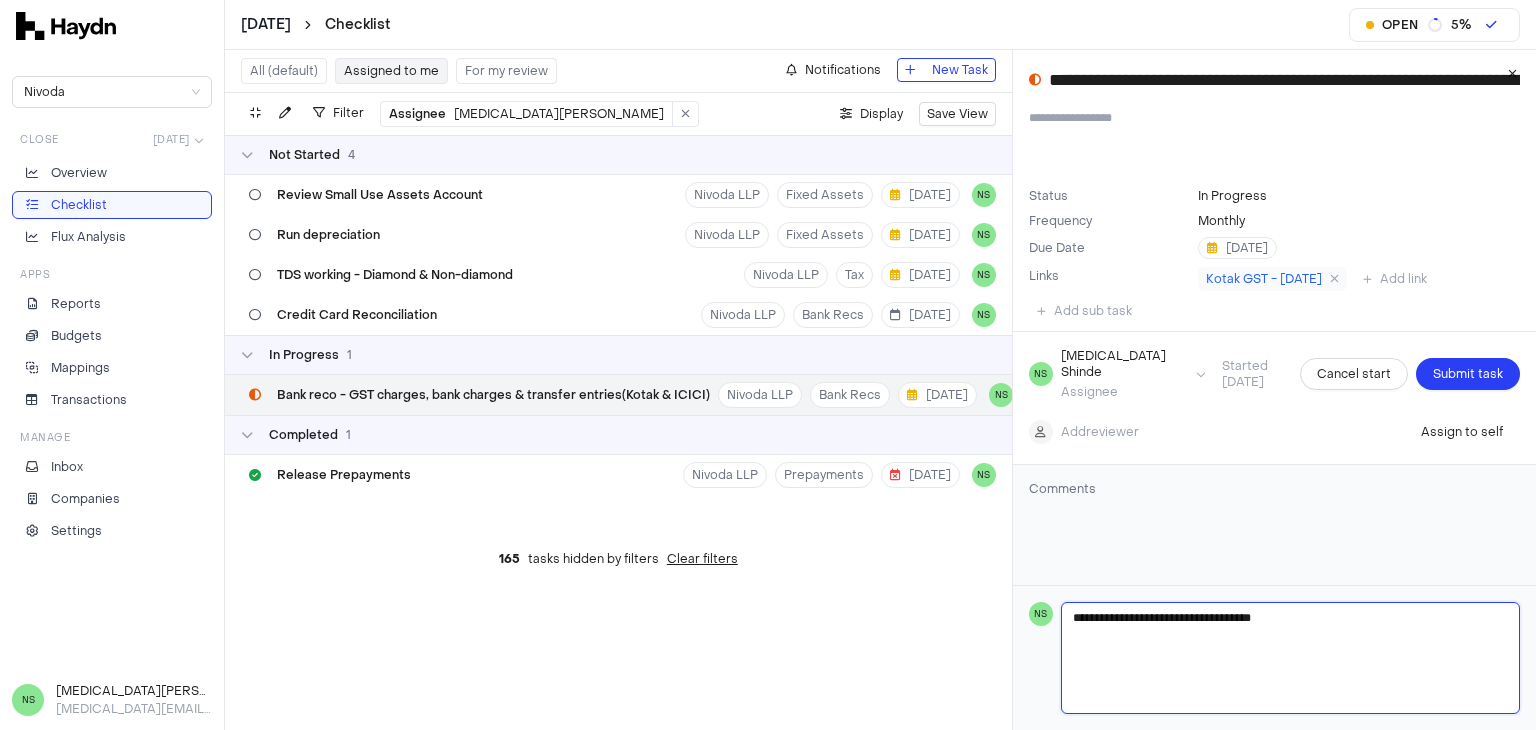 type 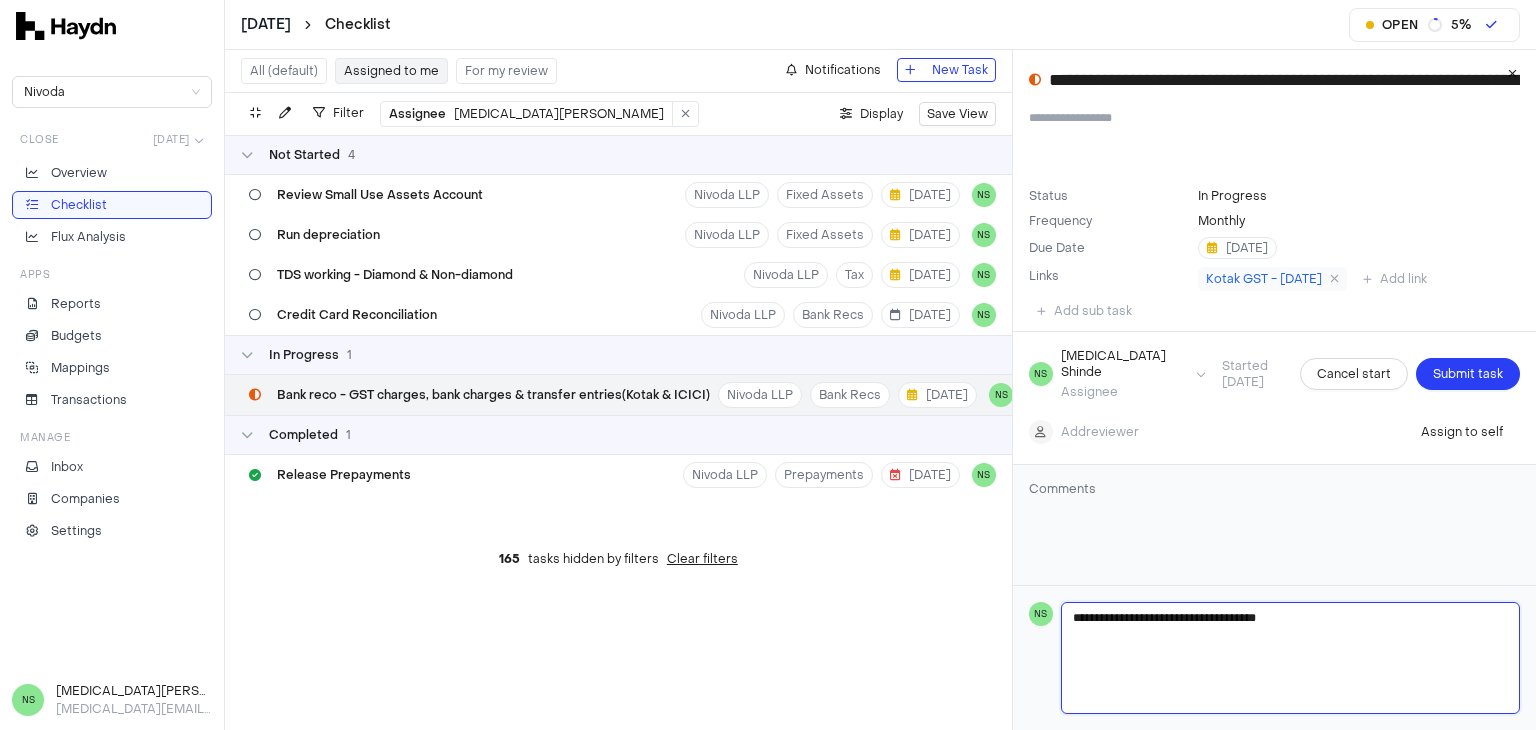 type 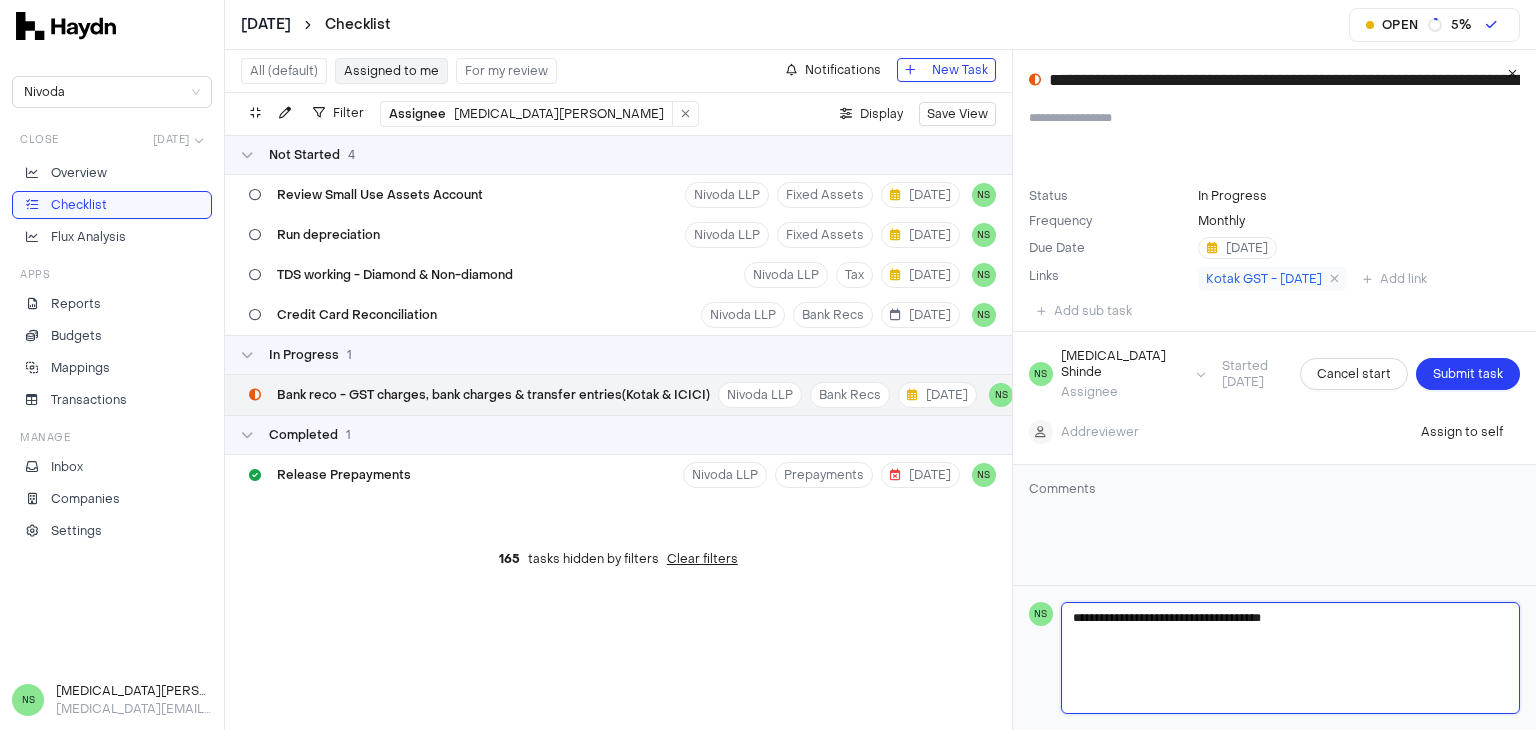 type 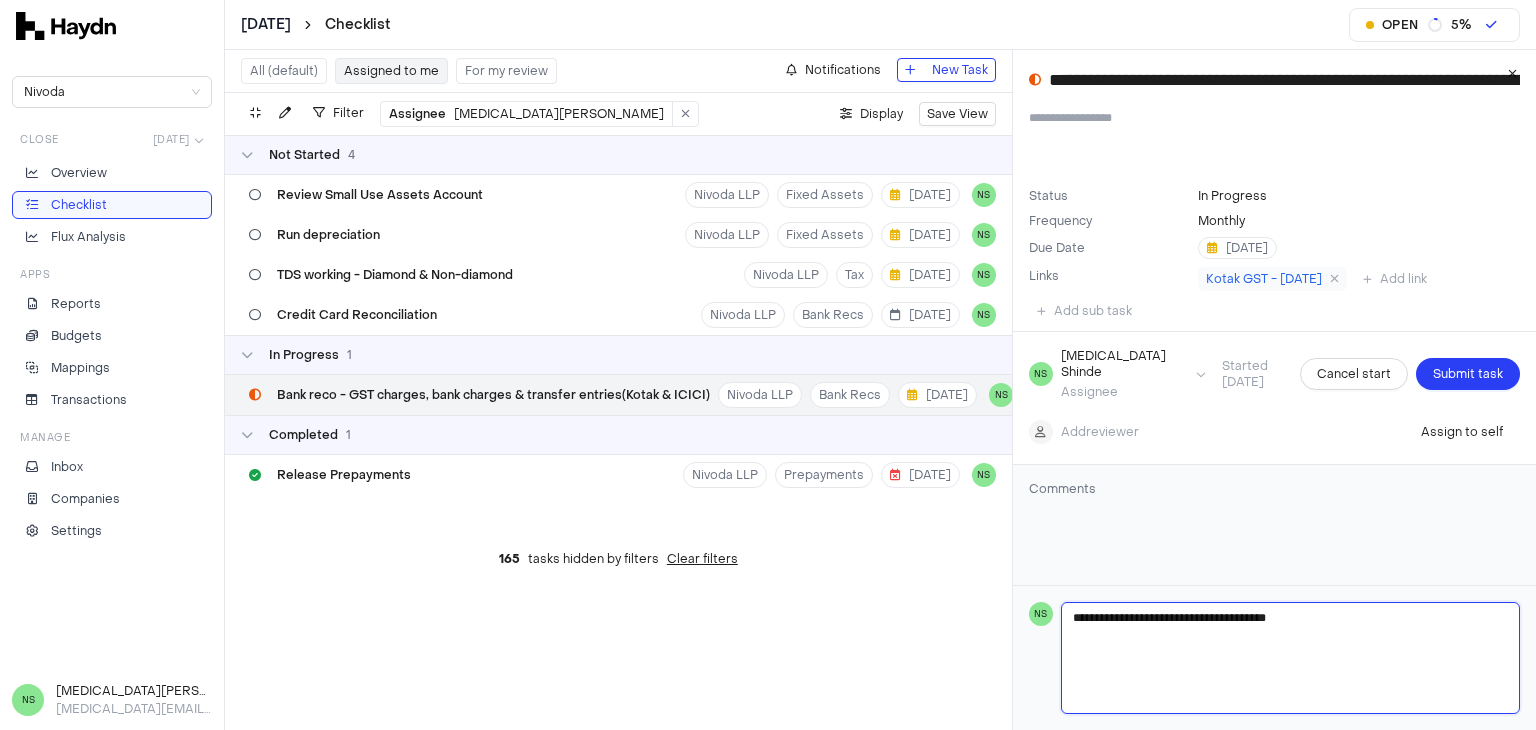 type 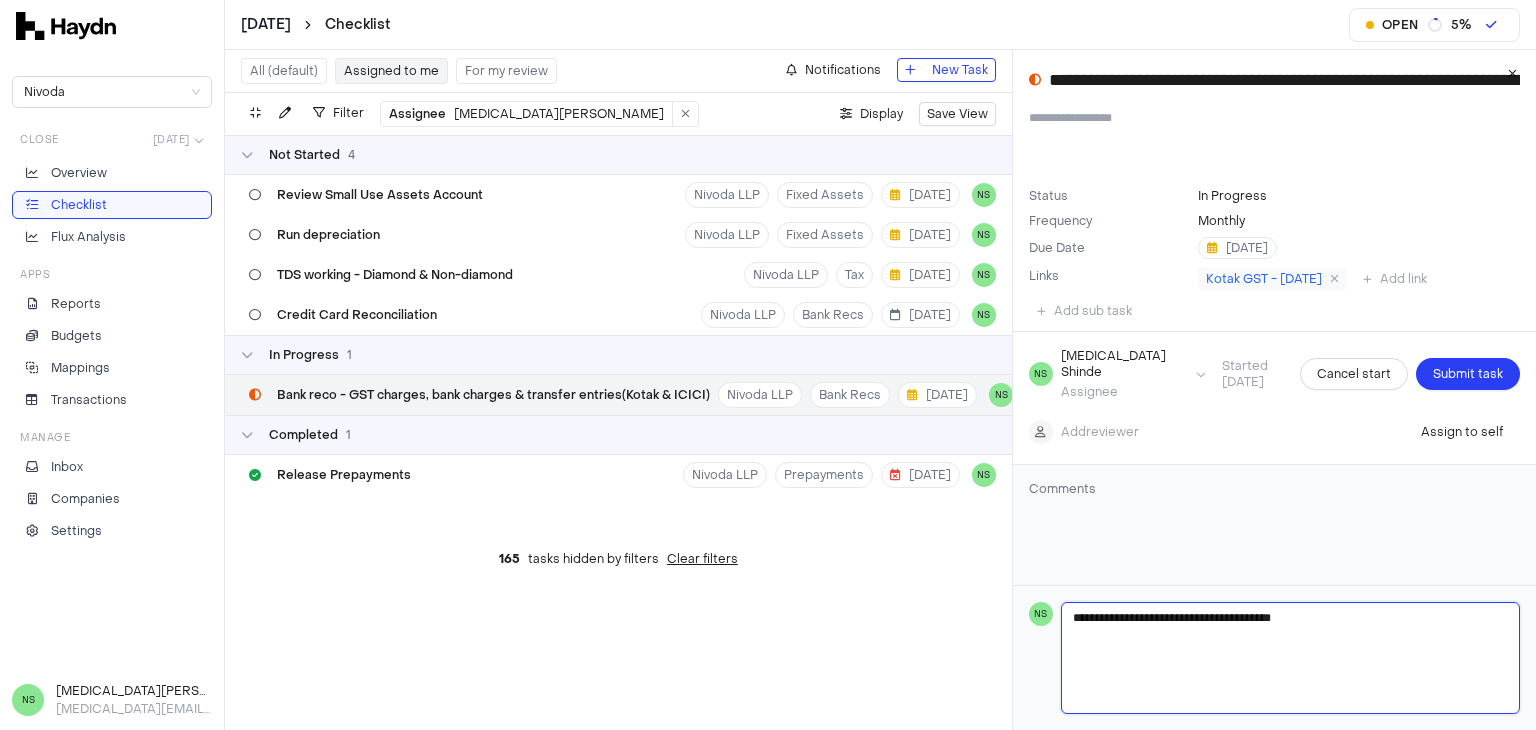 type on "**********" 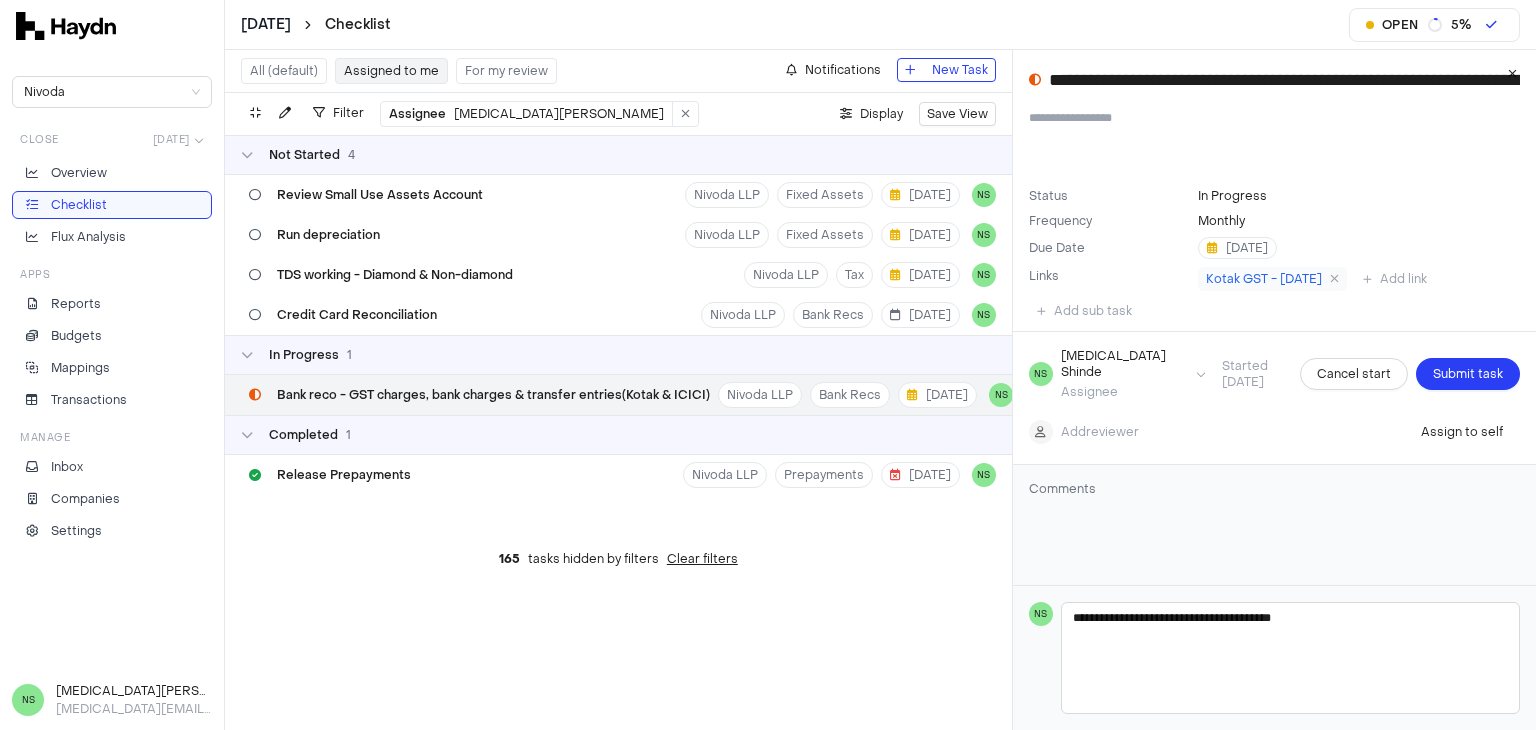 type 